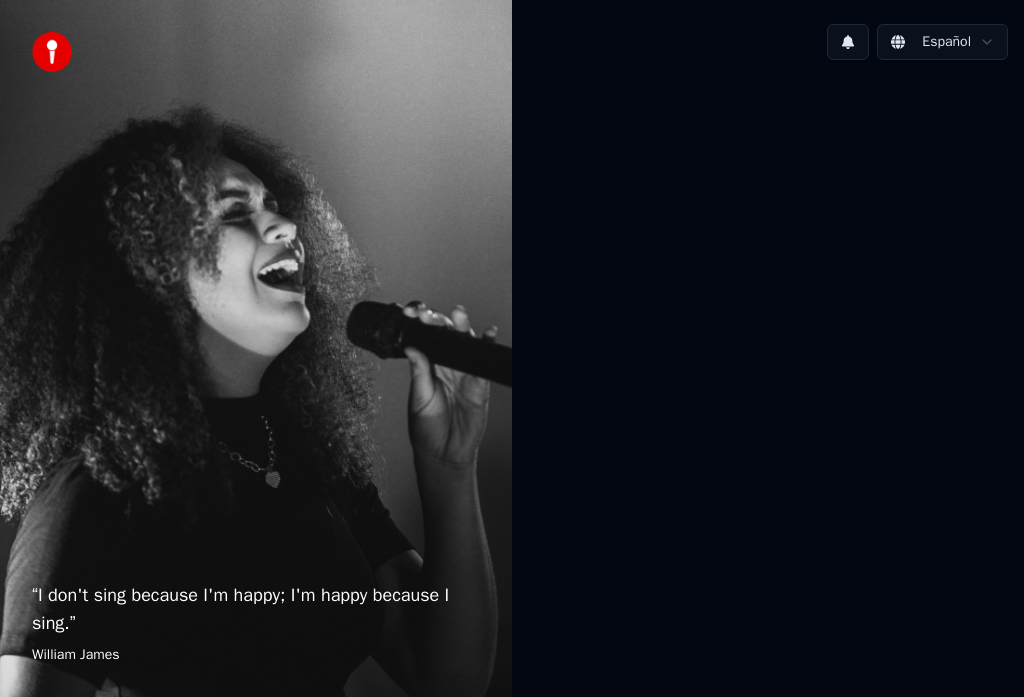 scroll, scrollTop: 0, scrollLeft: 0, axis: both 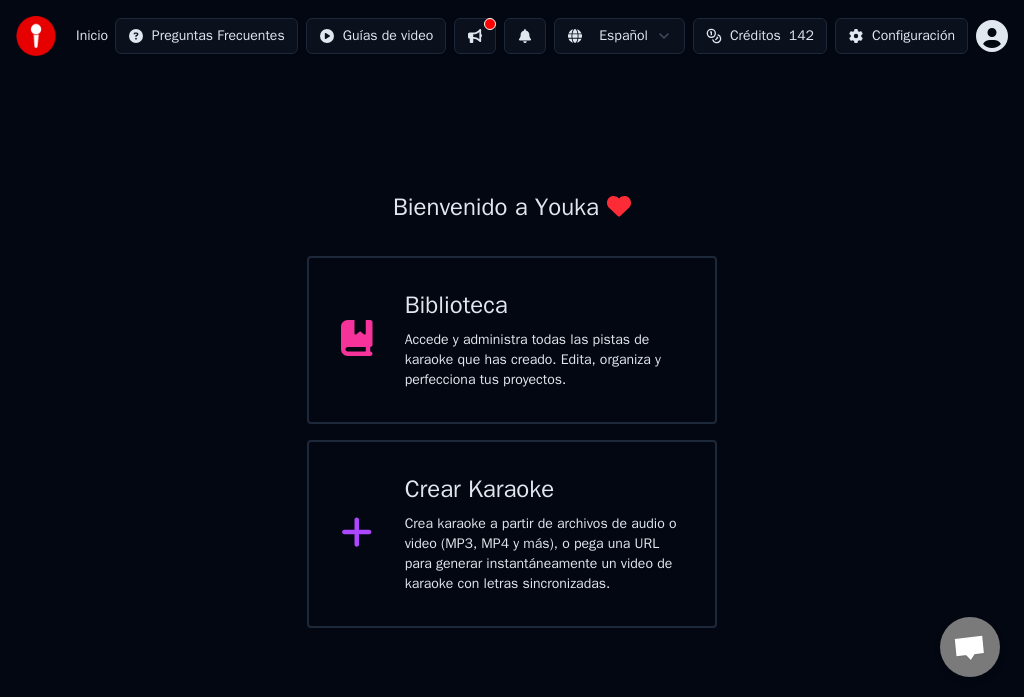 click on "Crea karaoke a partir de archivos de audio o video (MP3, MP4 y más), o pega una URL para generar instantáneamente un video de karaoke con letras sincronizadas." at bounding box center [544, 554] 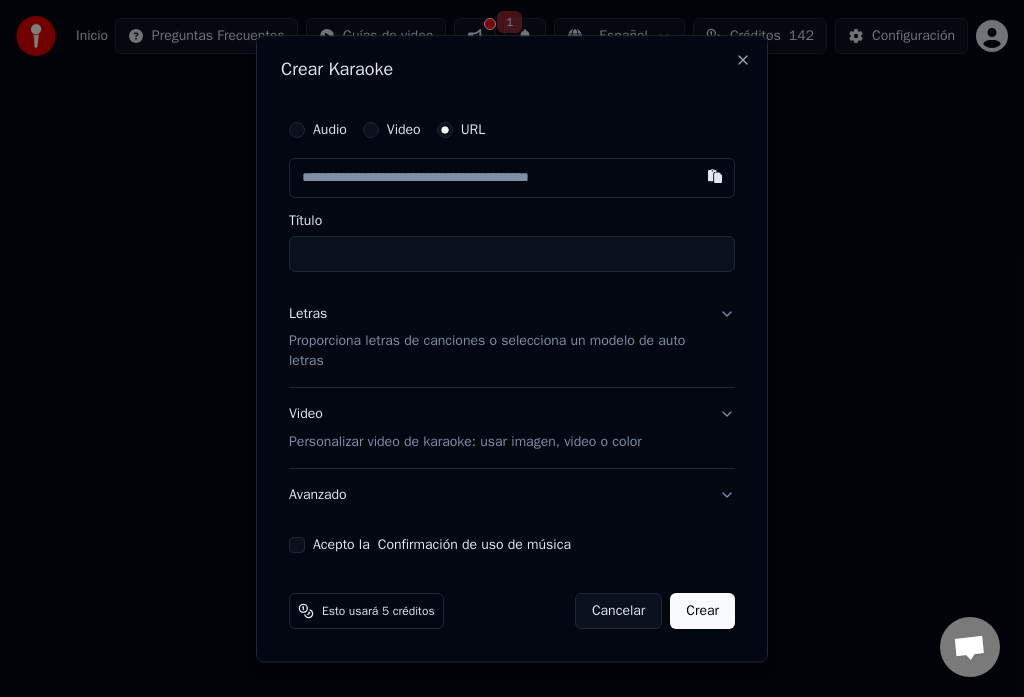 click at bounding box center (512, 178) 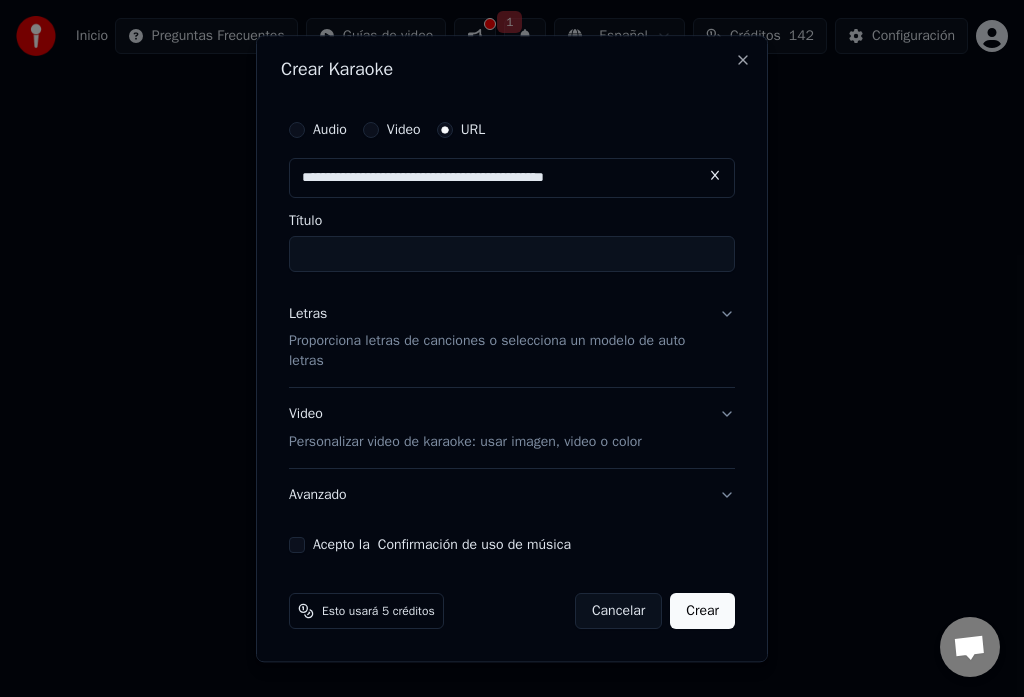 click on "Título" at bounding box center (512, 254) 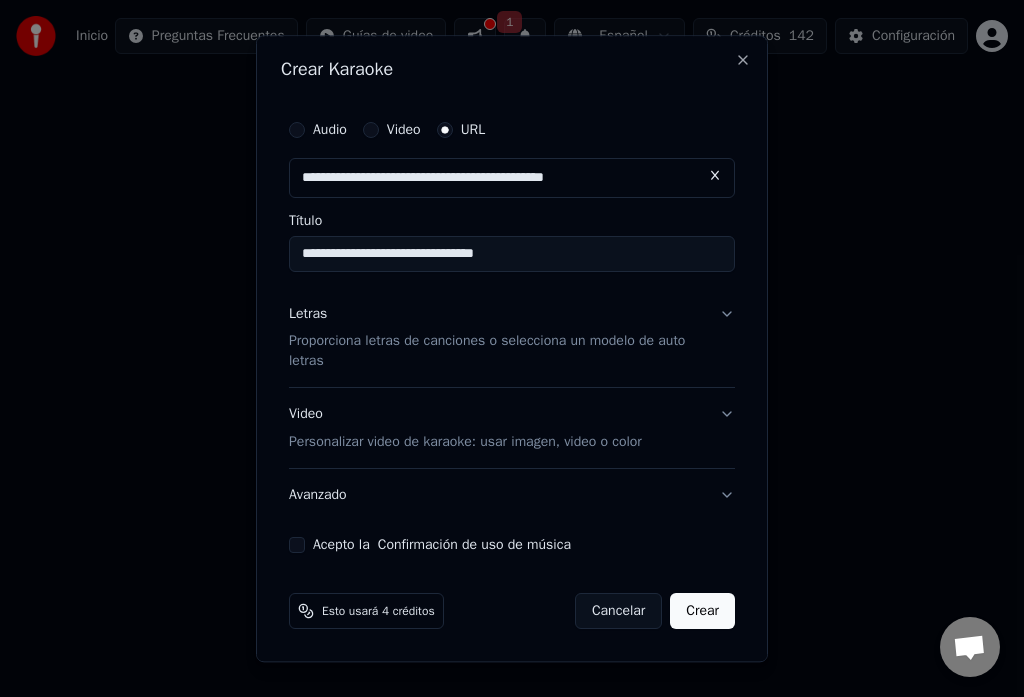 click on "Letras Proporciona letras de canciones o selecciona un modelo de auto letras" at bounding box center (512, 338) 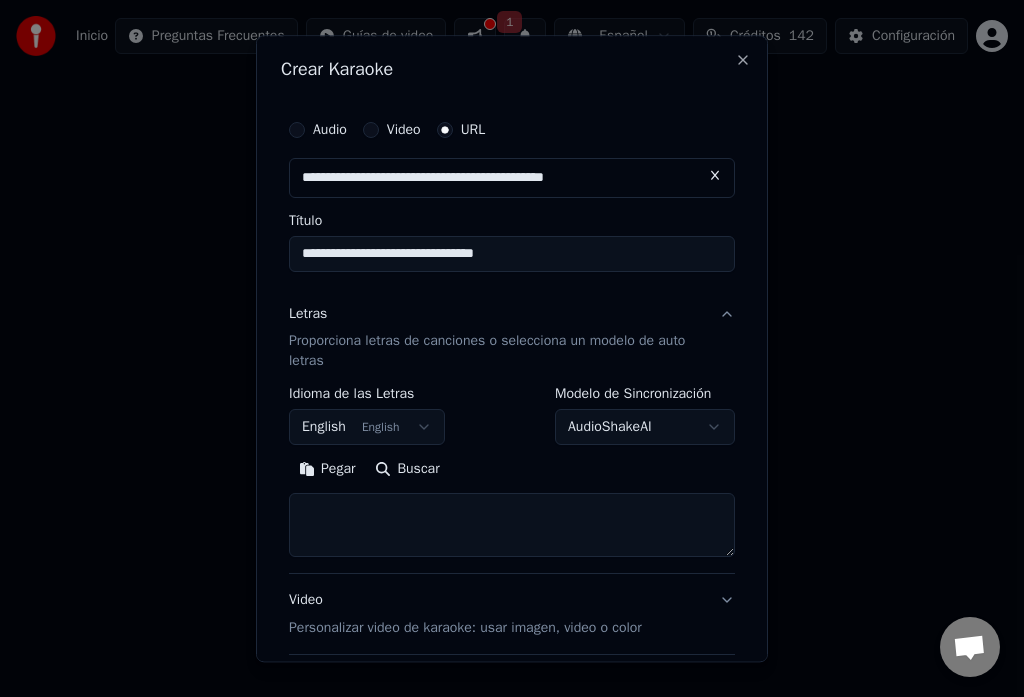 click on "English English" at bounding box center [367, 428] 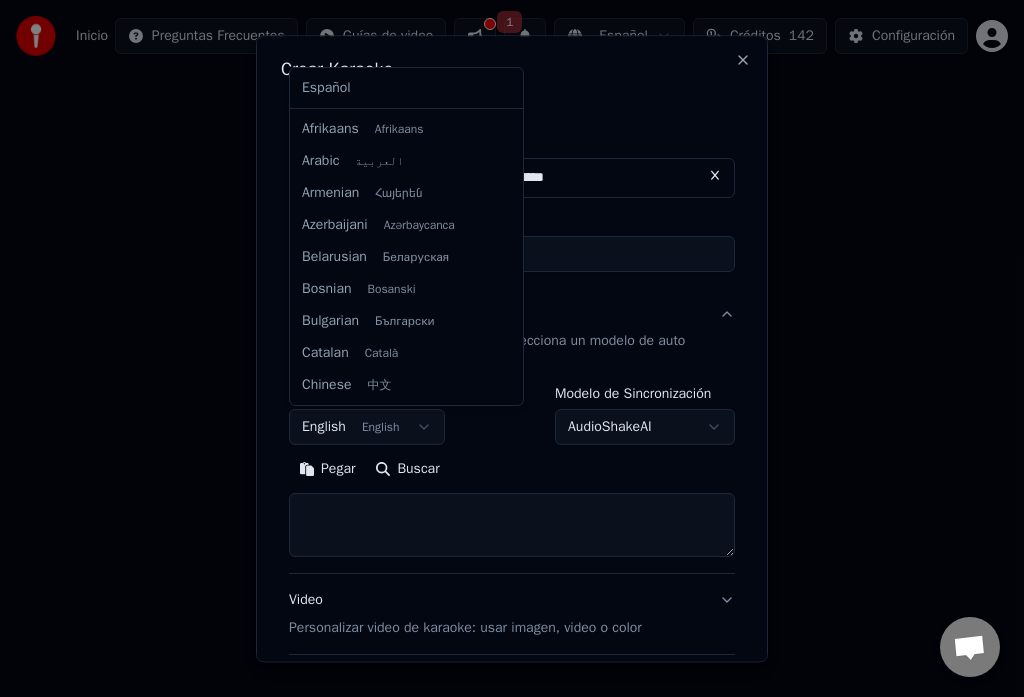 scroll, scrollTop: 160, scrollLeft: 0, axis: vertical 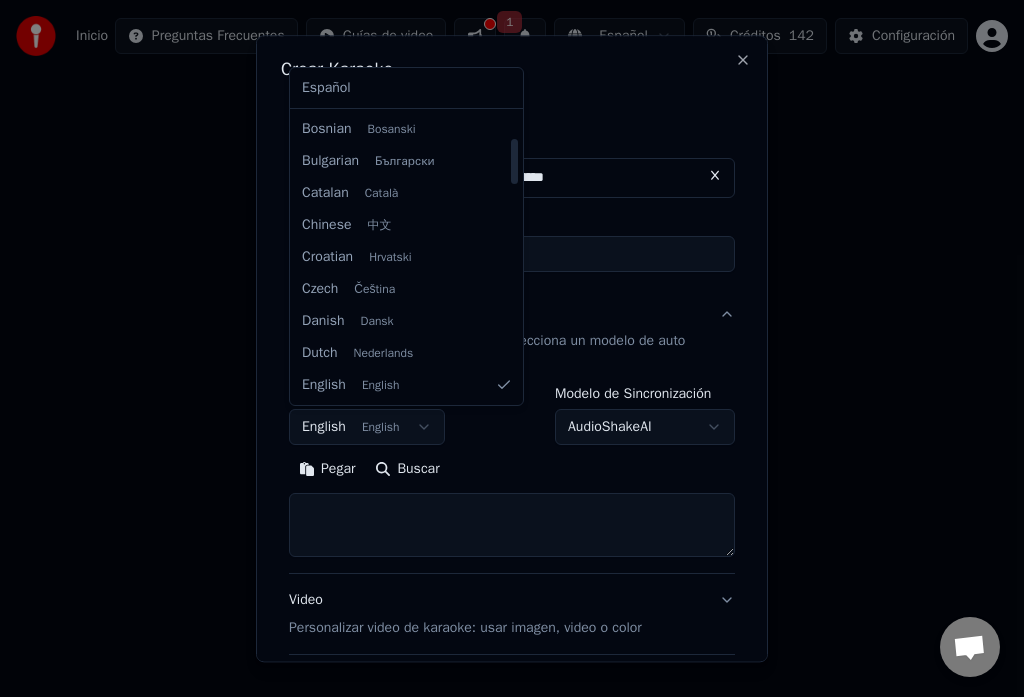 select on "**" 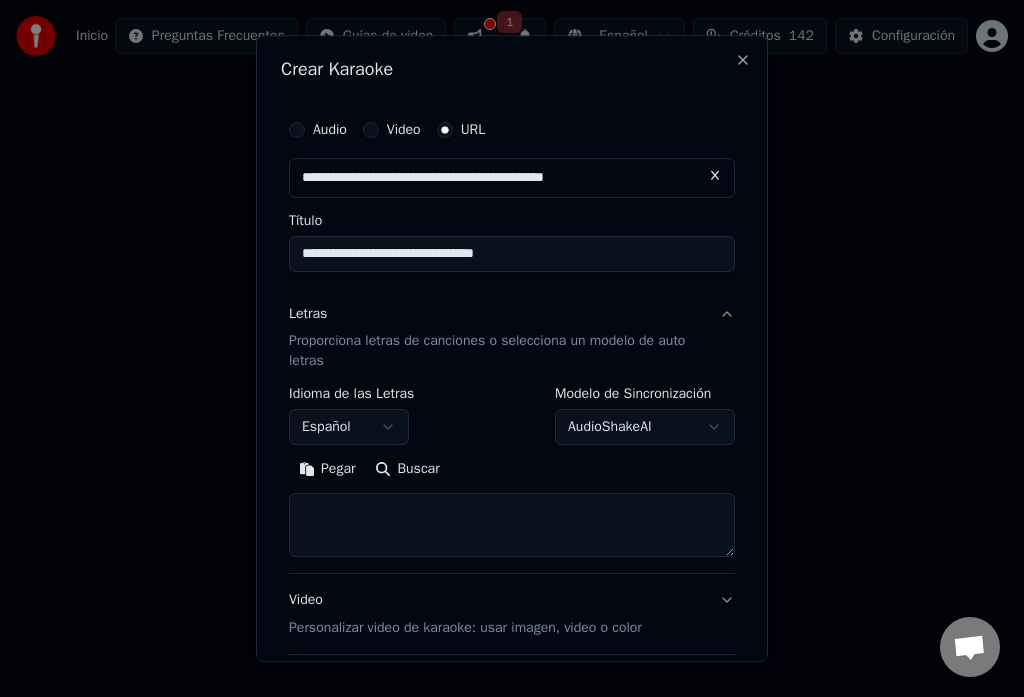 click on "**********" at bounding box center (512, 314) 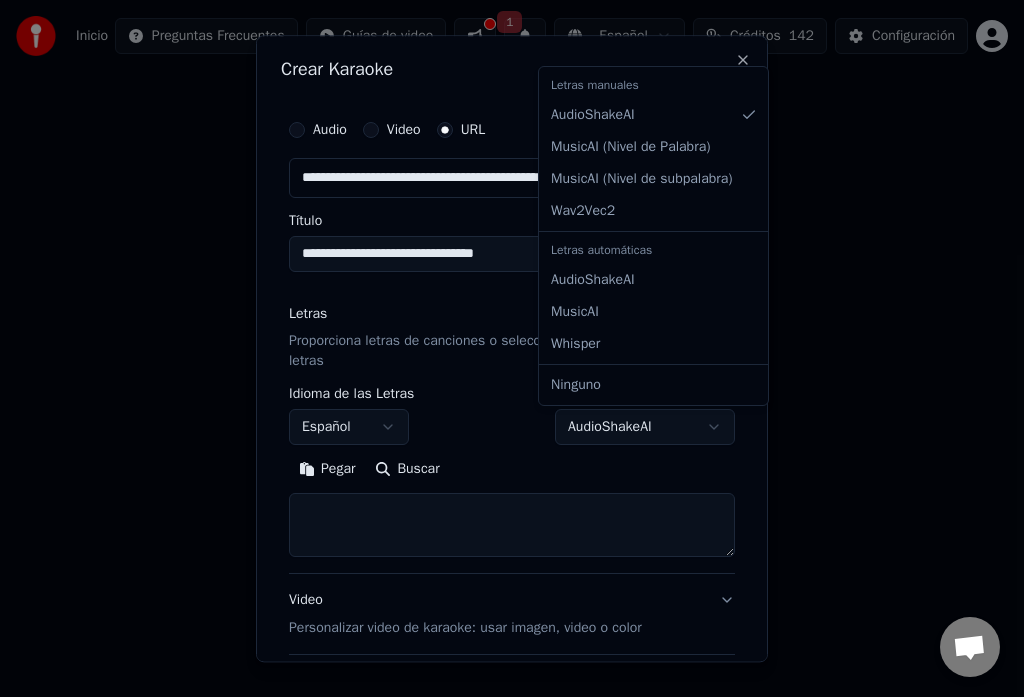 select on "**********" 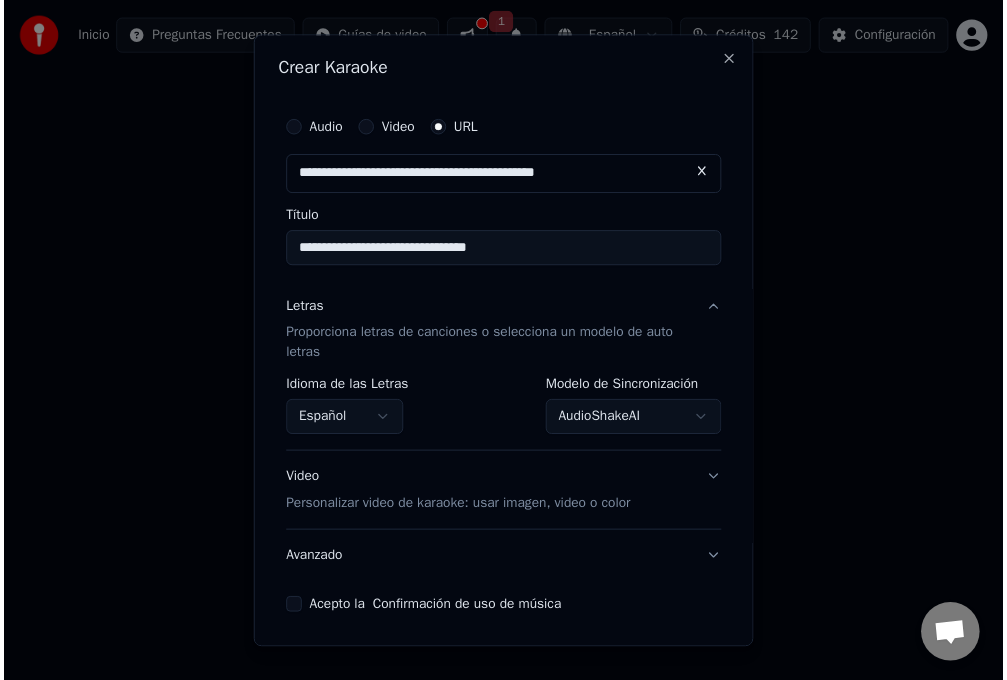 scroll, scrollTop: 74, scrollLeft: 0, axis: vertical 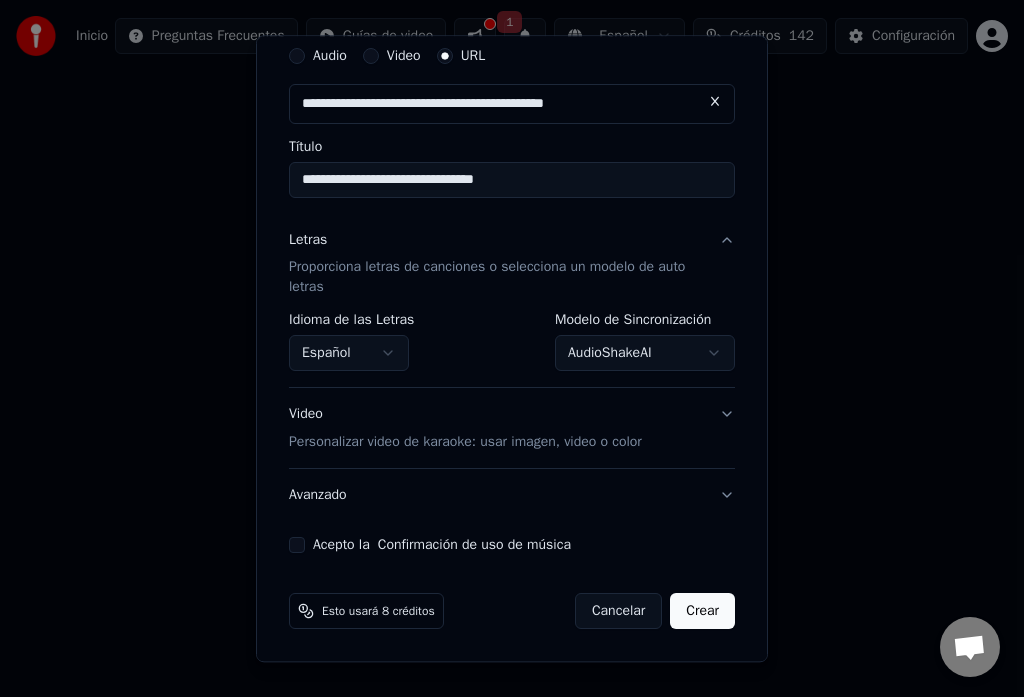 click on "Acepto la   Confirmación de uso de música" at bounding box center (297, 546) 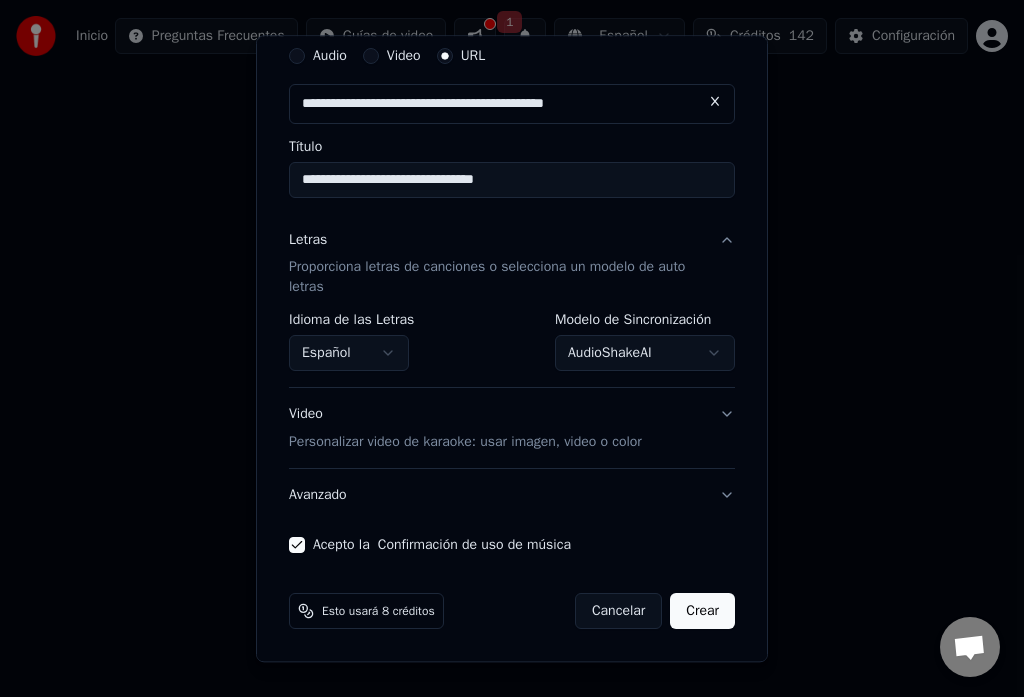 click on "Crear" at bounding box center (702, 612) 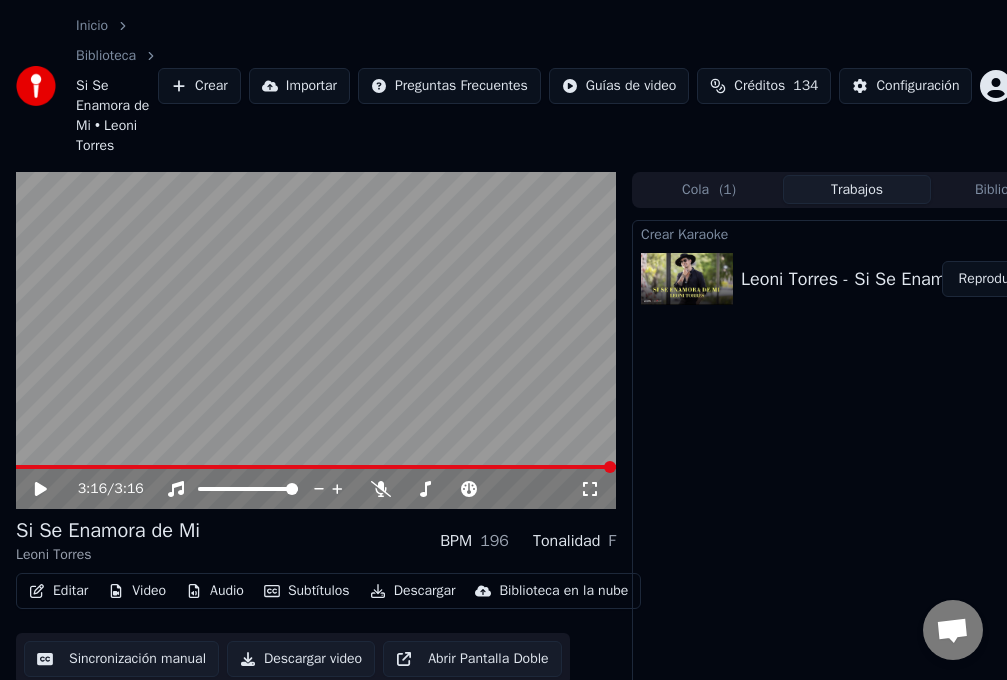 click 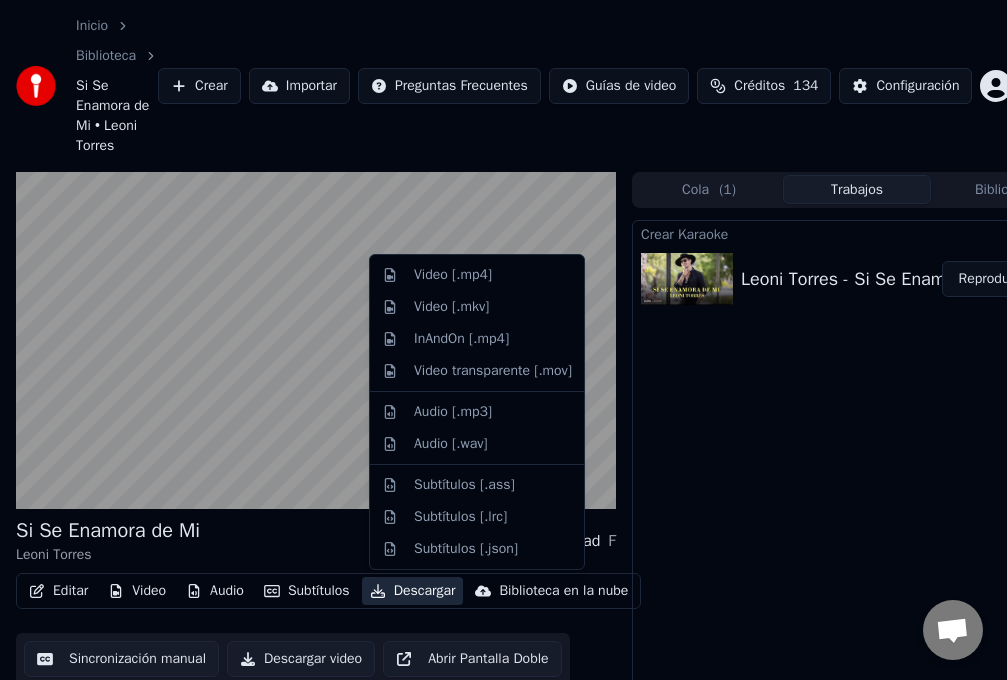 click on "Descargar" at bounding box center [413, 591] 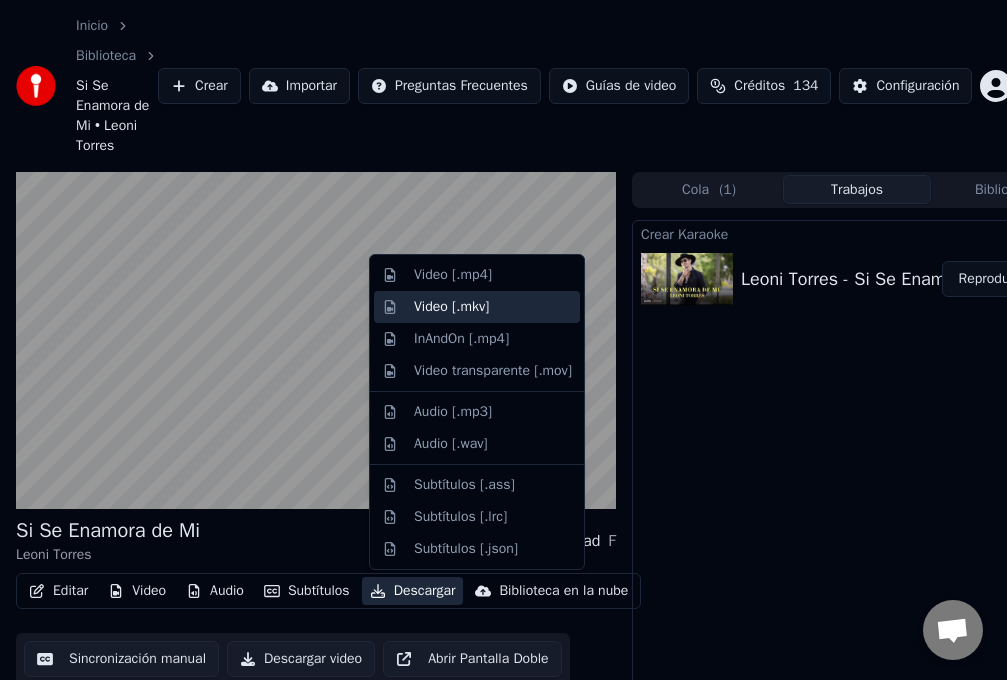 click on "Video [.mkv]" at bounding box center (451, 307) 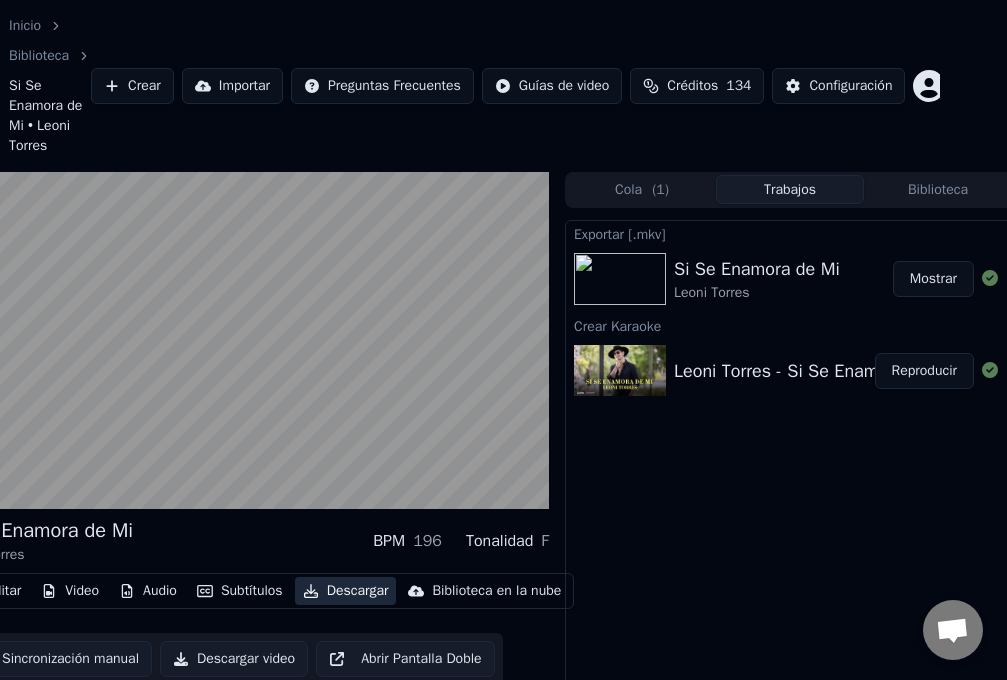 scroll, scrollTop: 0, scrollLeft: 75, axis: horizontal 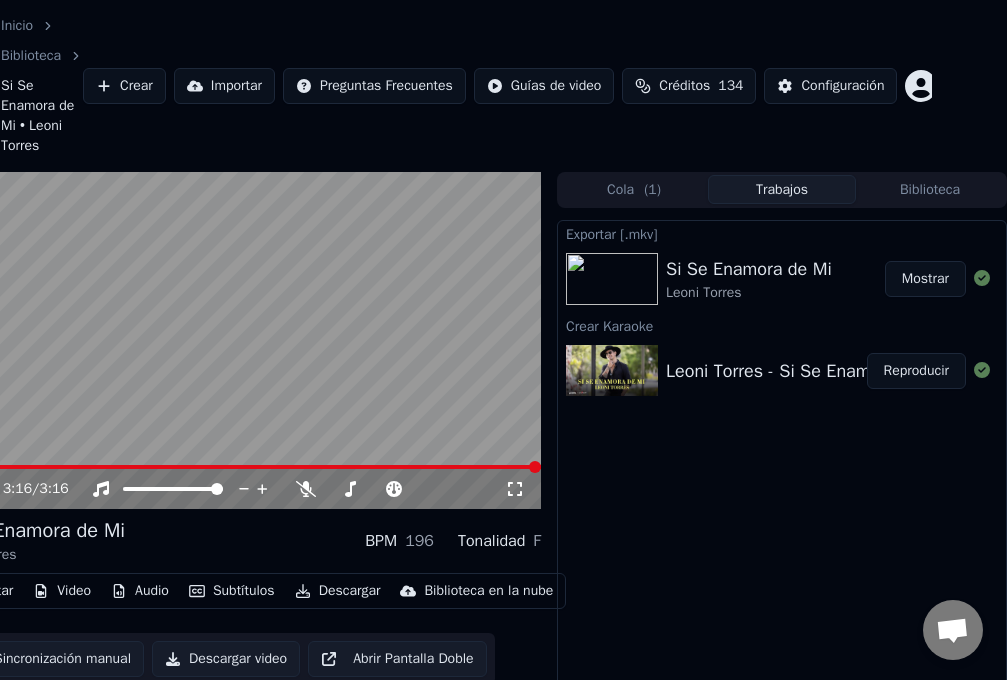 click on "Crear" at bounding box center (124, 86) 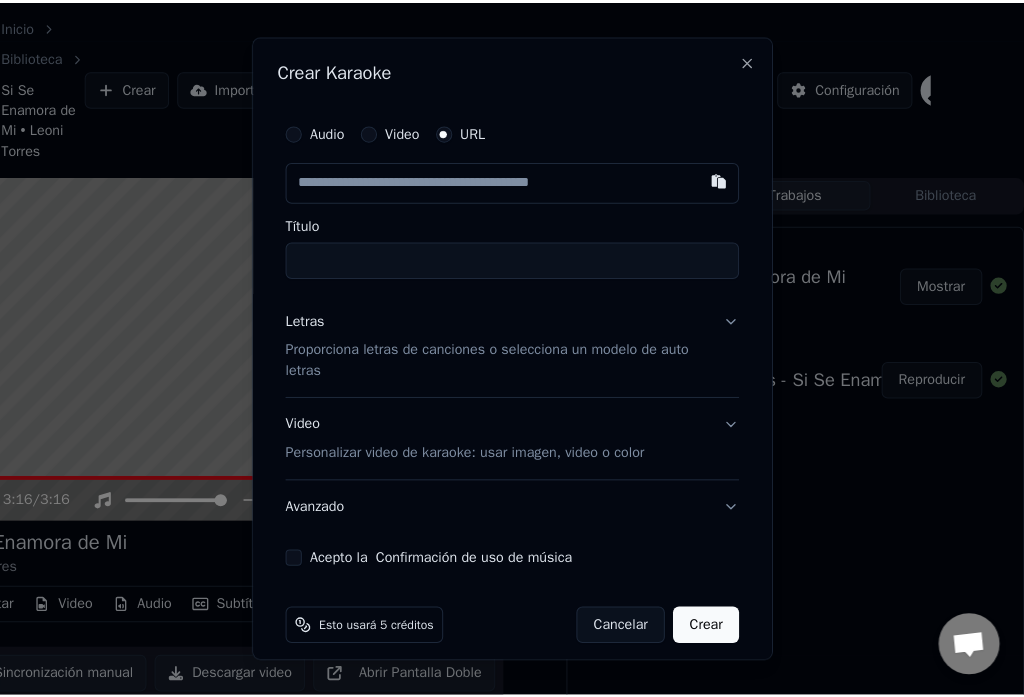 scroll, scrollTop: 0, scrollLeft: 58, axis: horizontal 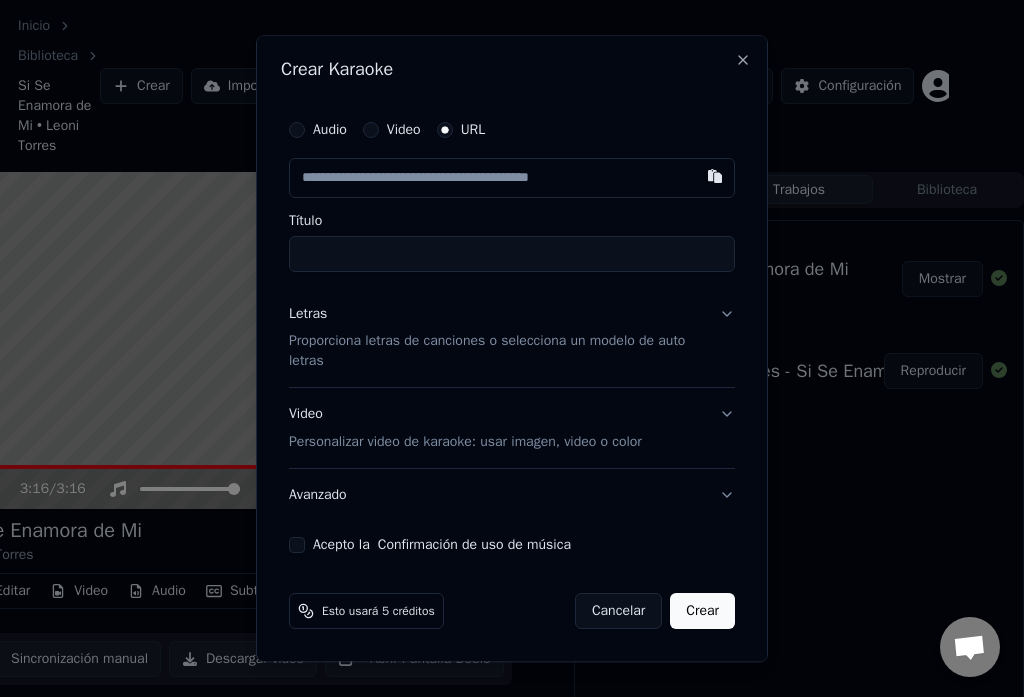 click at bounding box center [512, 178] 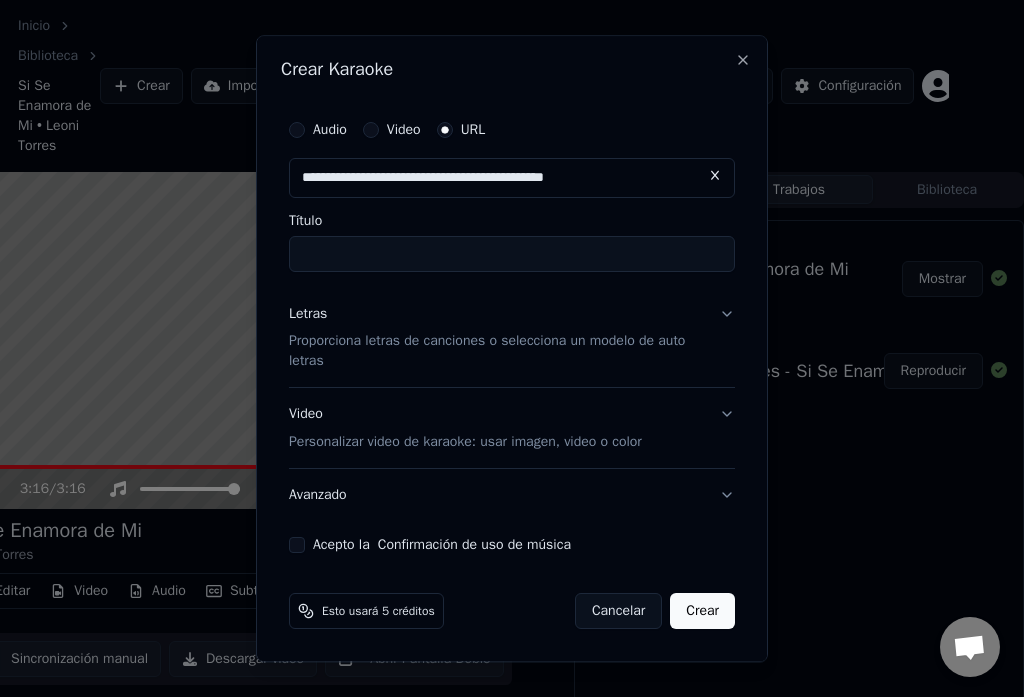 type on "**********" 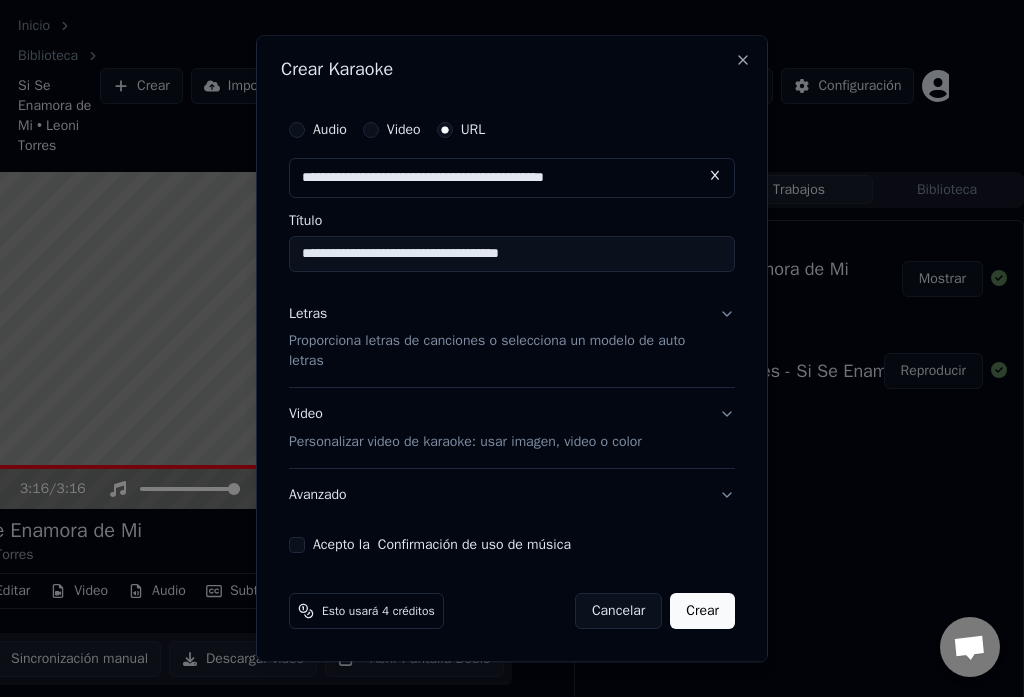 type on "**********" 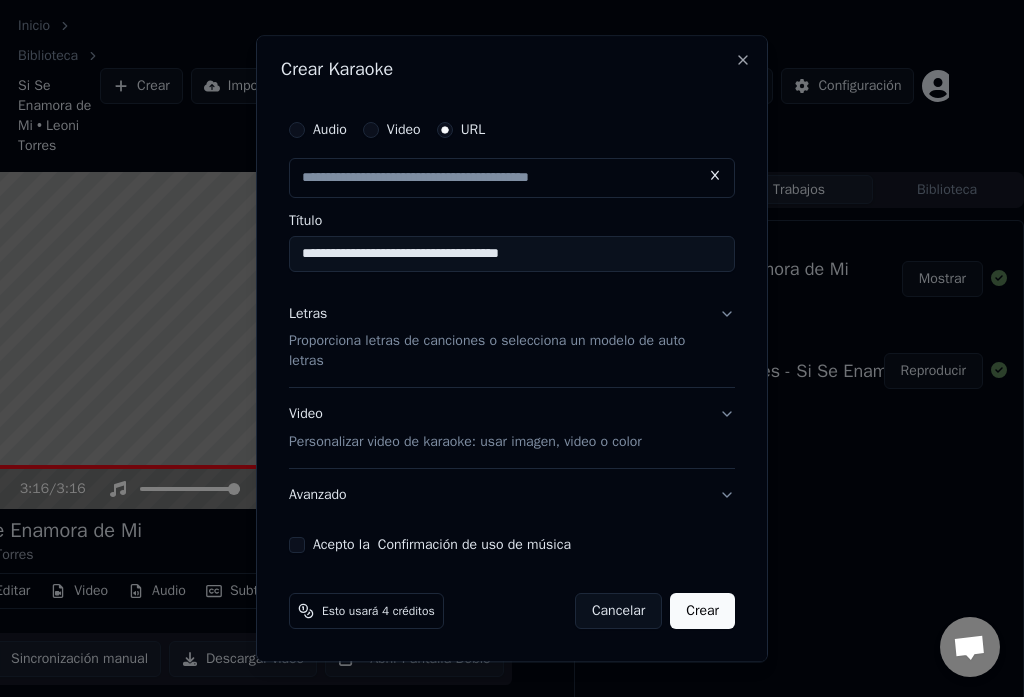 click on "**********" at bounding box center [512, 254] 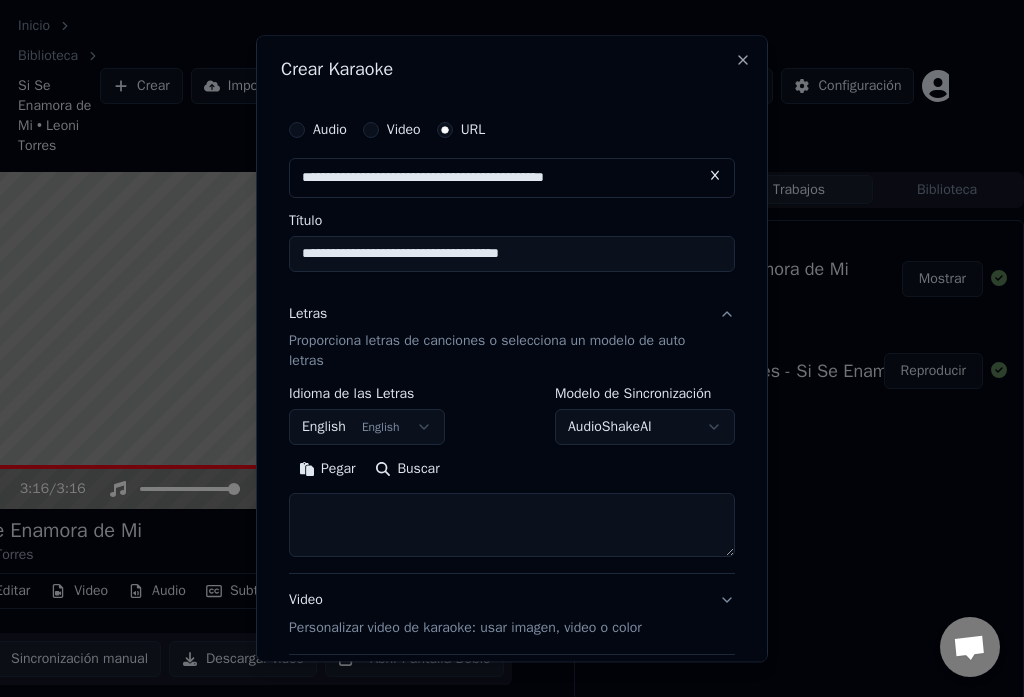 click on "**********" at bounding box center (445, 348) 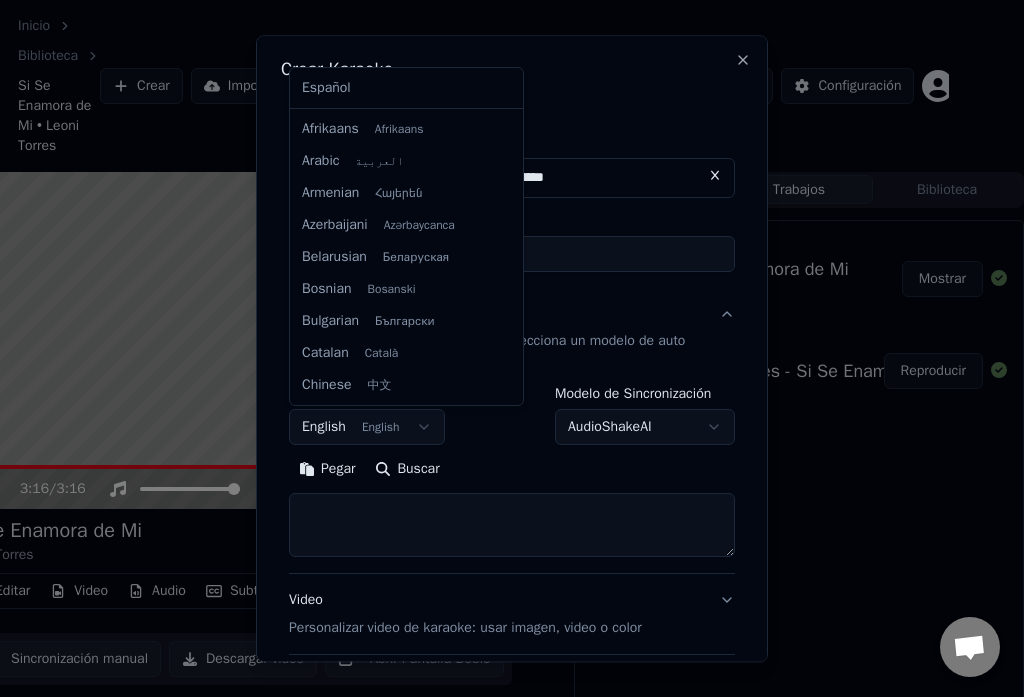 scroll, scrollTop: 160, scrollLeft: 0, axis: vertical 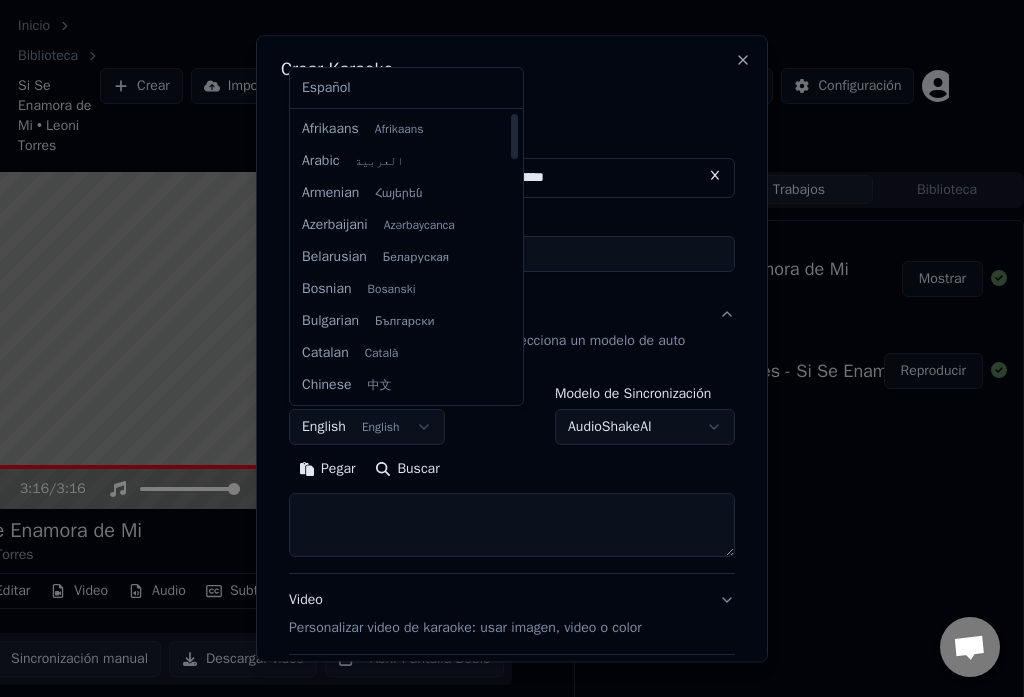 select on "**" 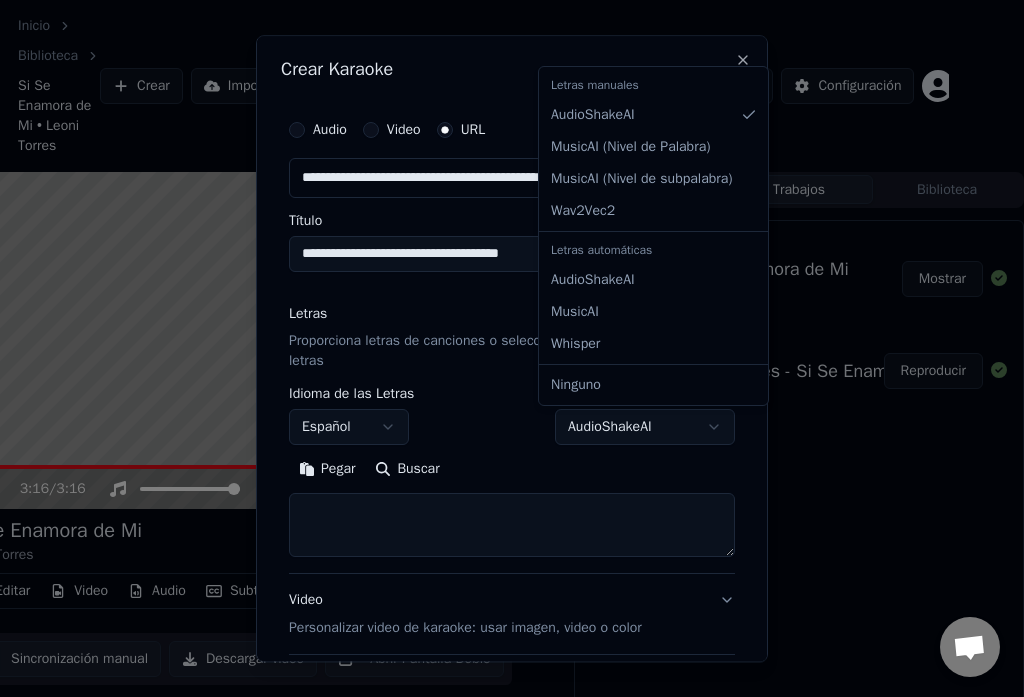 click on "**********" at bounding box center (445, 348) 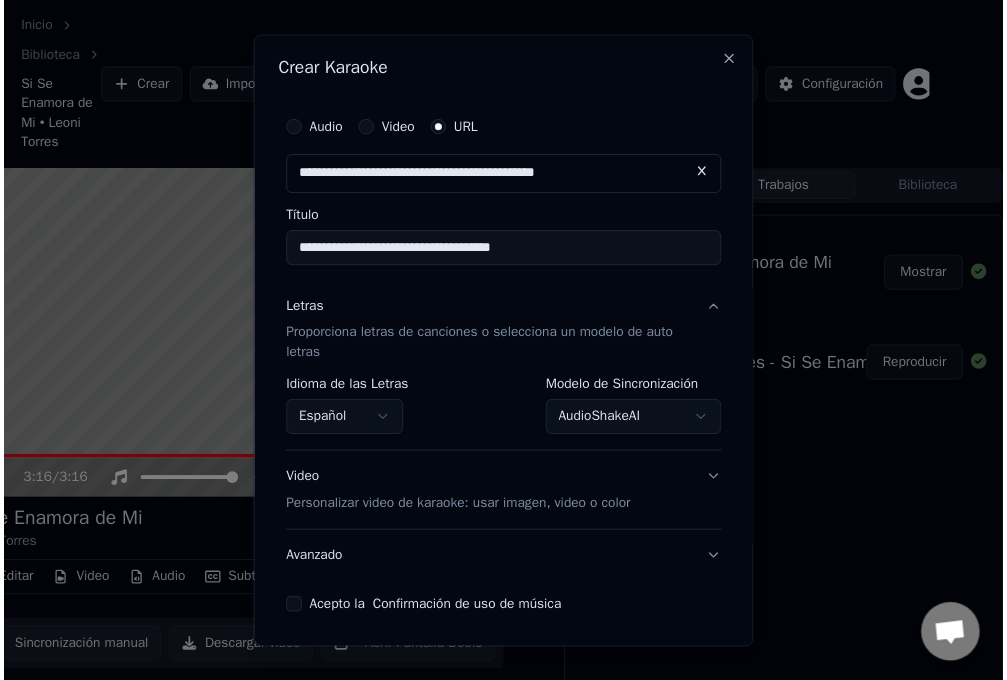 scroll, scrollTop: 74, scrollLeft: 0, axis: vertical 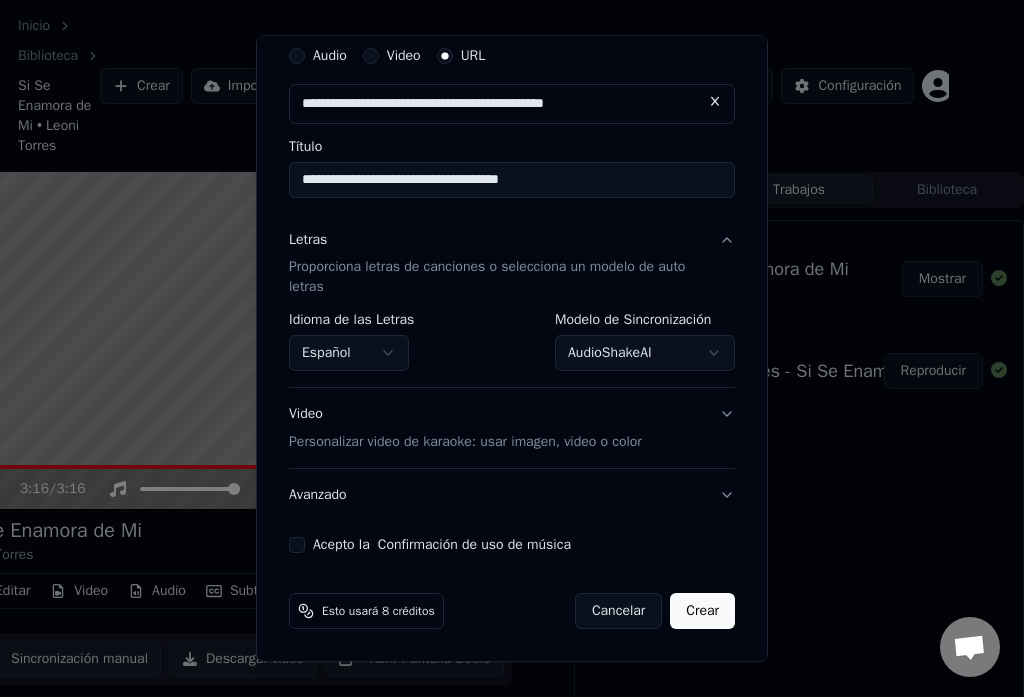 click on "Acepto la   Confirmación de uso de música" at bounding box center [297, 546] 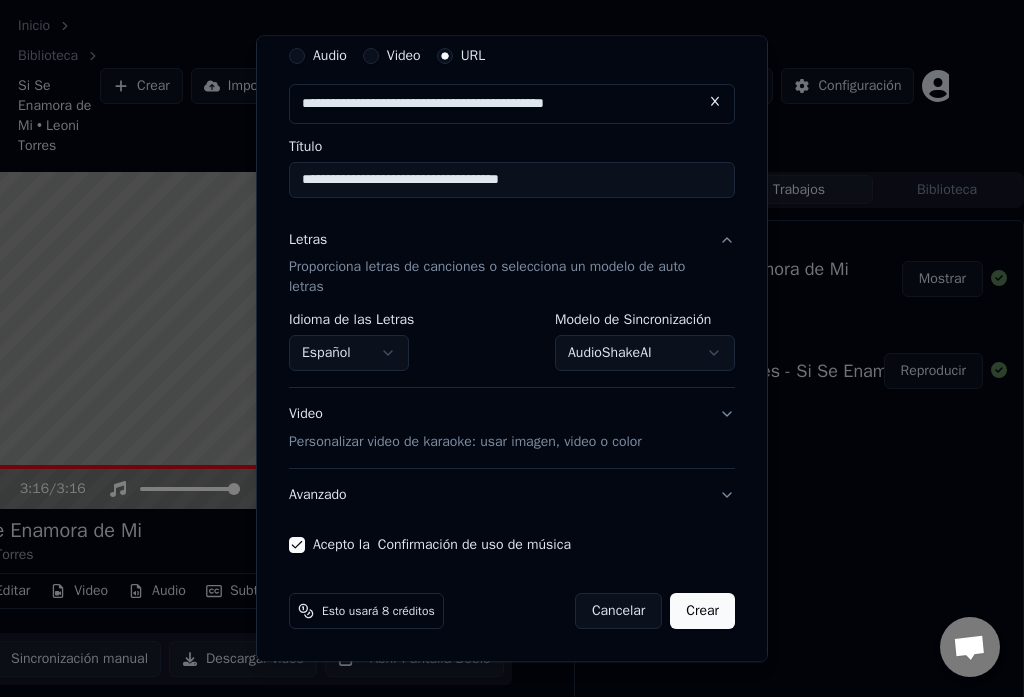 click on "Crear" at bounding box center (702, 612) 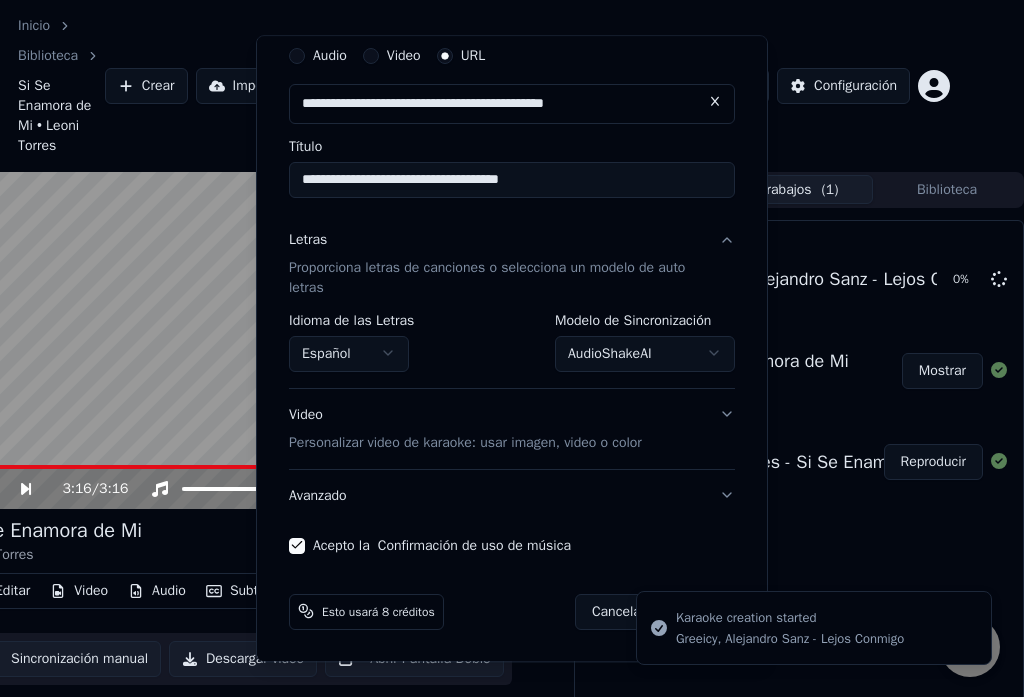 select on "**********" 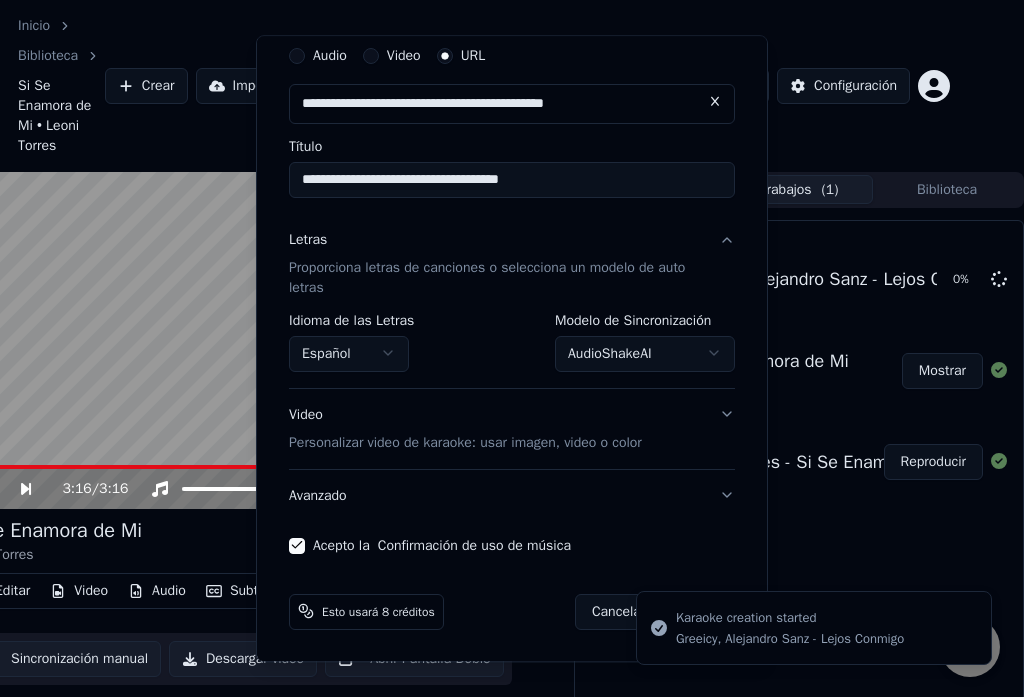 type 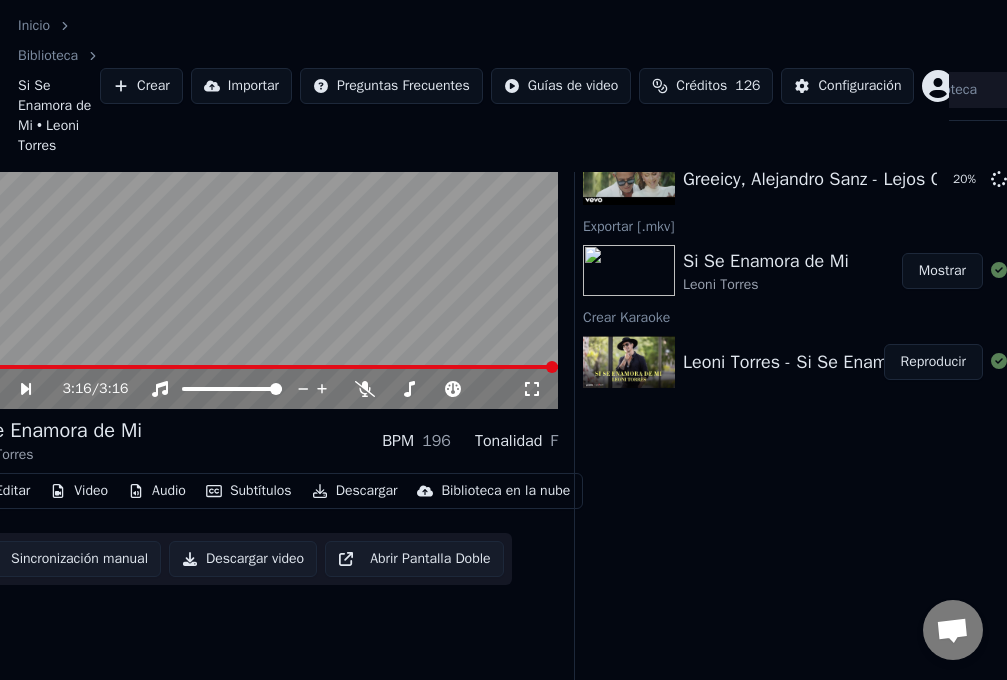 scroll, scrollTop: 0, scrollLeft: 58, axis: horizontal 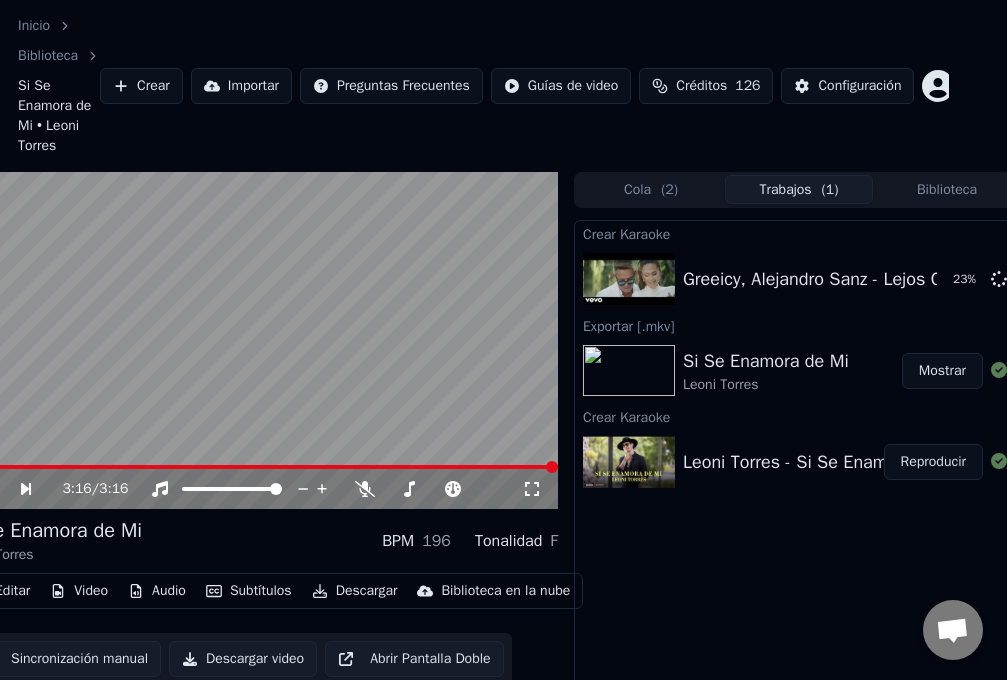 click on "Mostrar" at bounding box center [942, 371] 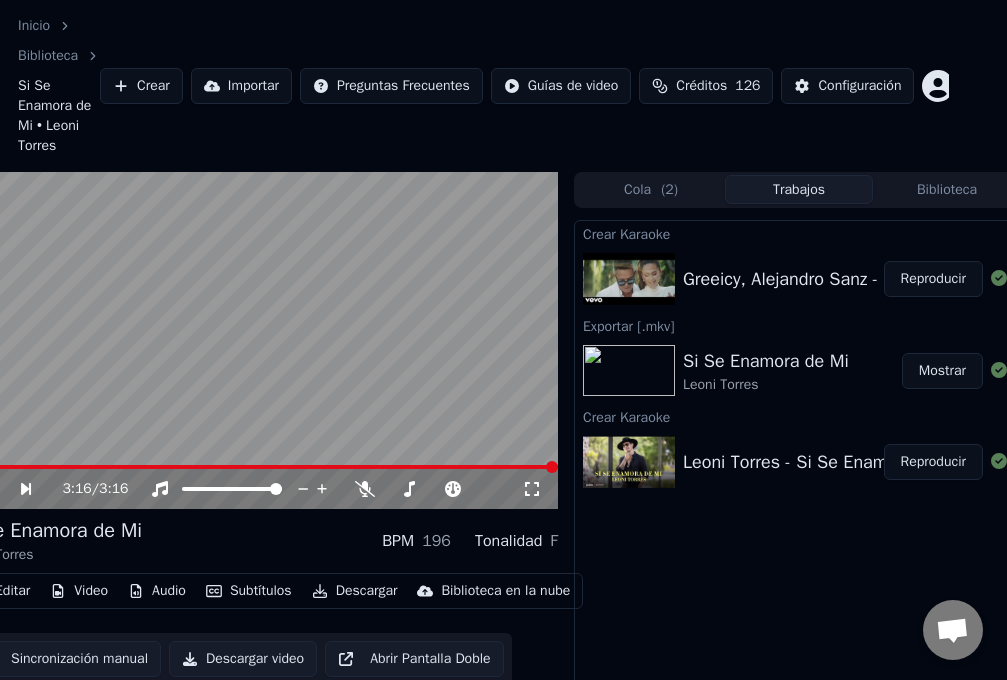 click on "Mostrar" at bounding box center (942, 371) 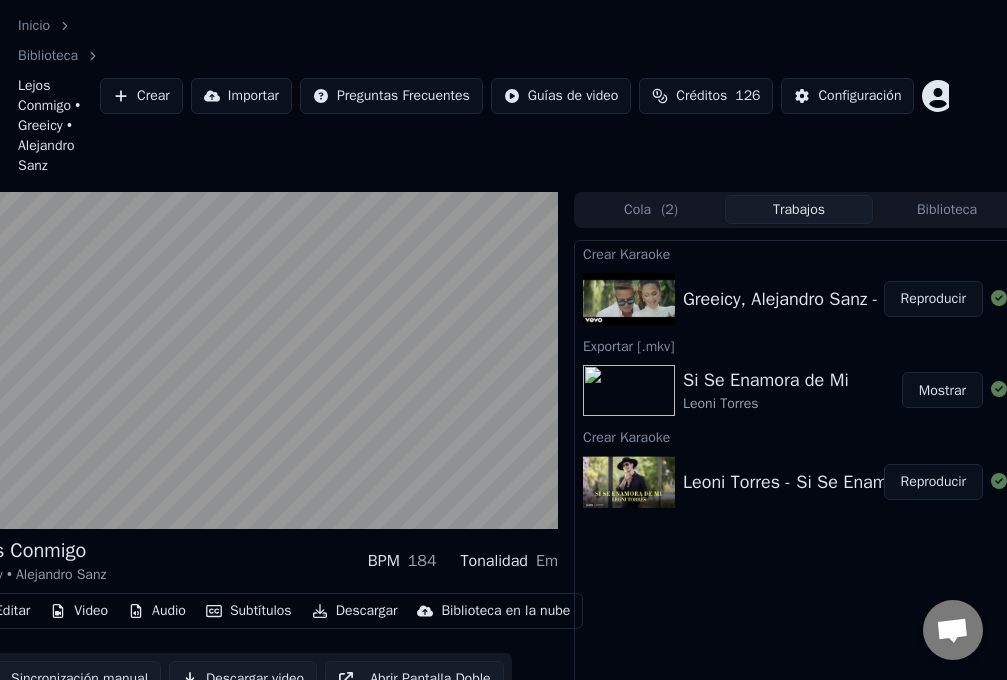 click on "Reproducir" at bounding box center [933, 482] 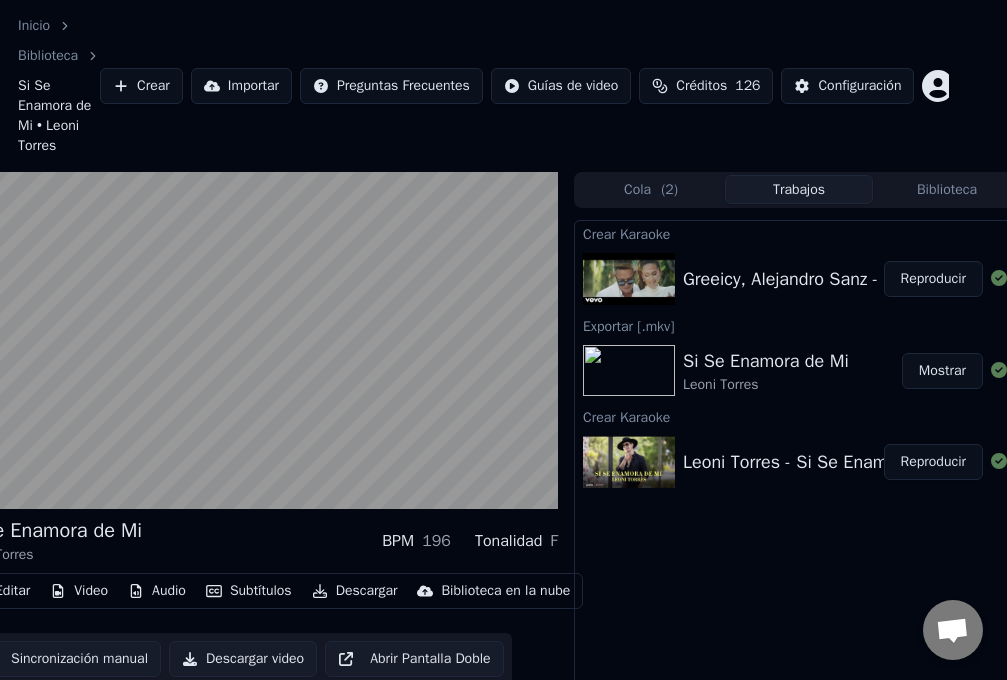click on "Leoni Torres - Si Se Enamora de Mi" at bounding box center [822, 462] 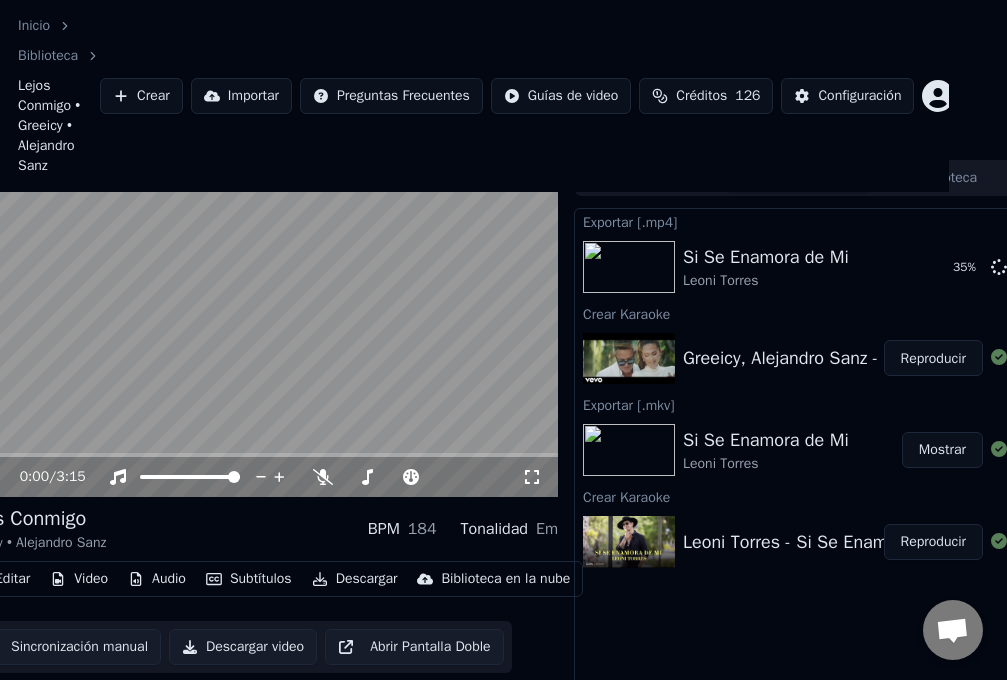 scroll, scrollTop: 52, scrollLeft: 58, axis: both 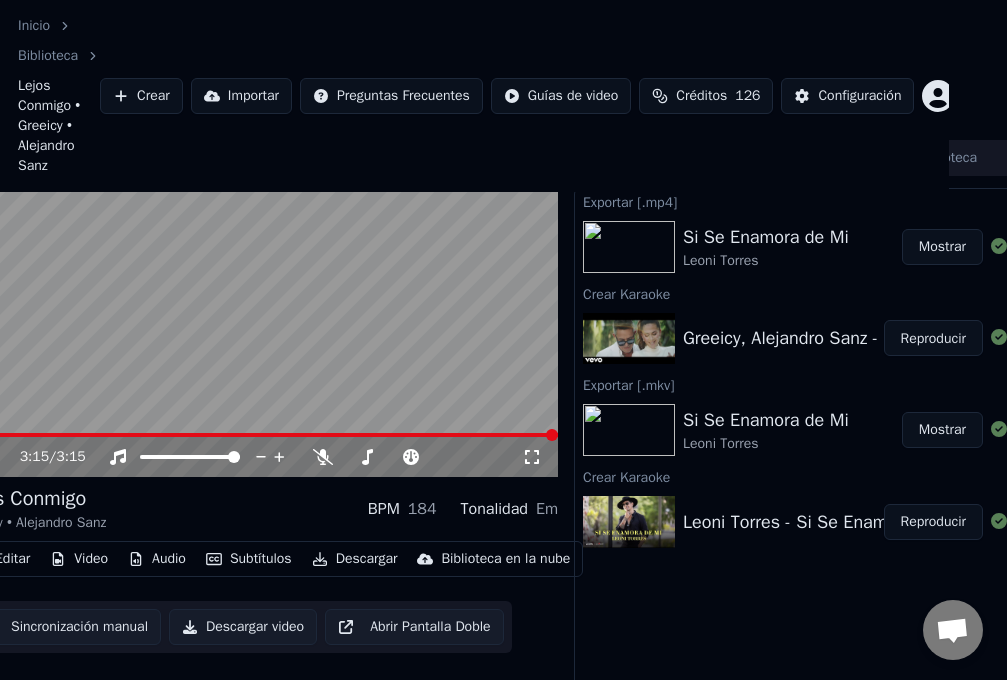 click on "Mostrar" at bounding box center [942, 247] 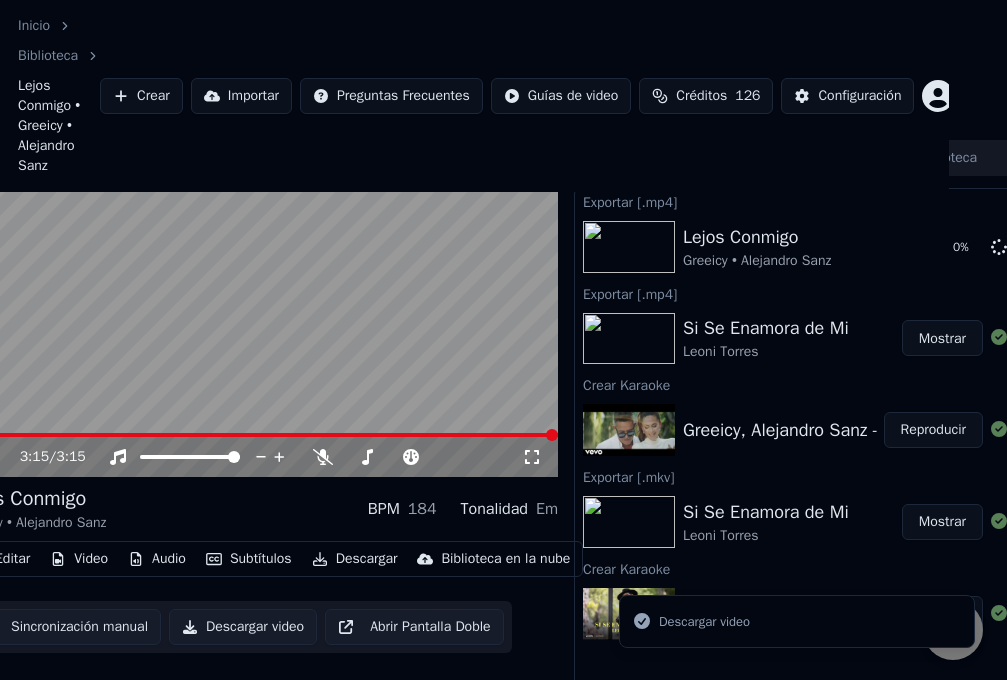 scroll, scrollTop: 52, scrollLeft: 75, axis: both 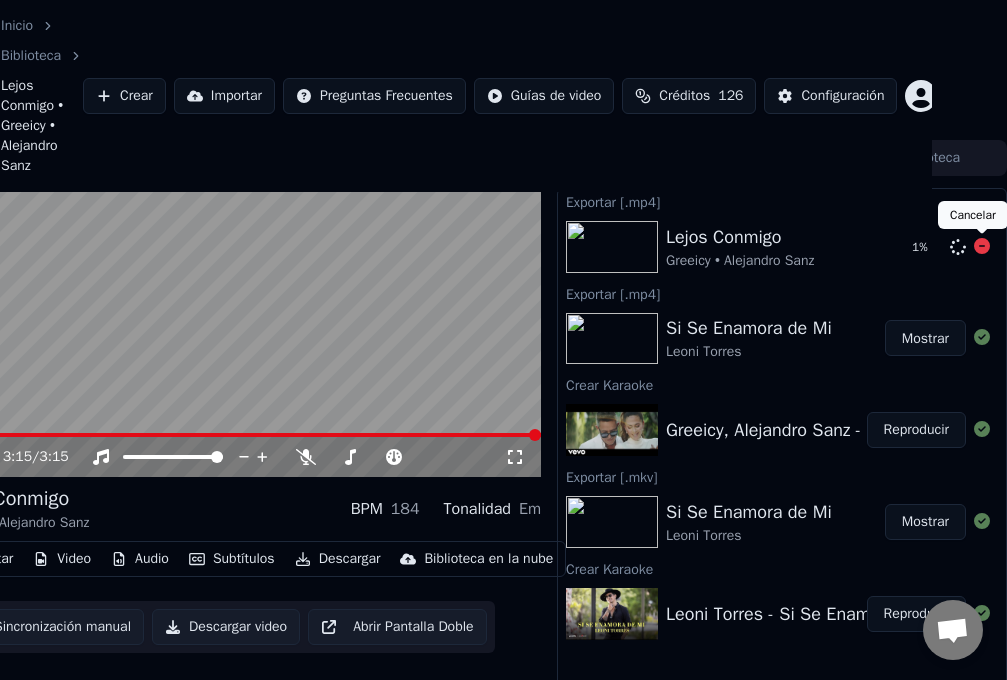 click 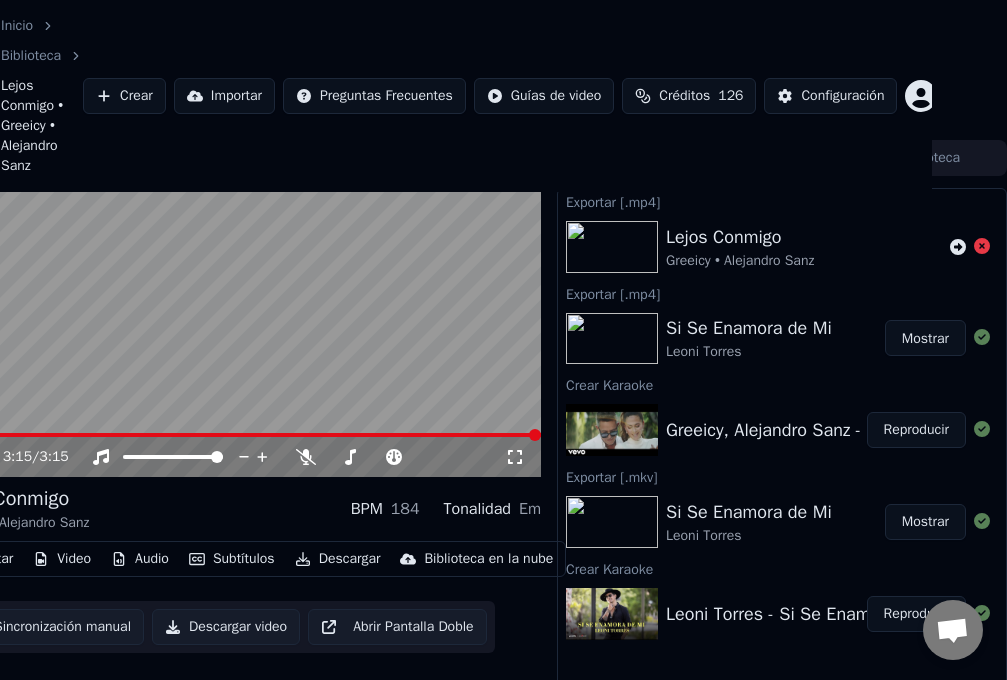 click on "Descargar" at bounding box center (338, 559) 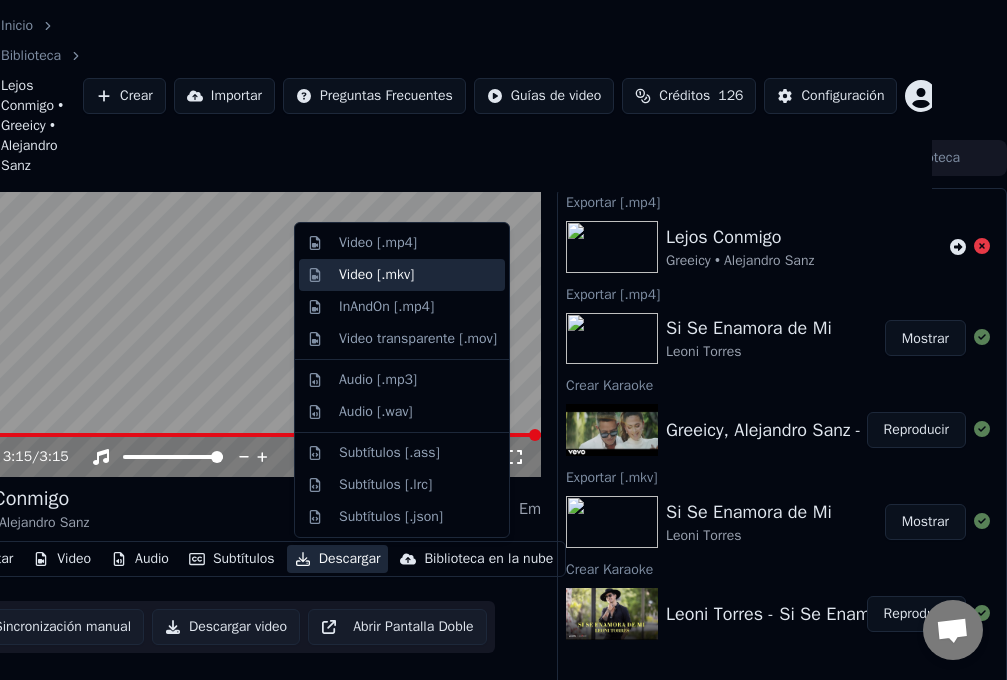 click on "Video [.mkv]" at bounding box center (376, 275) 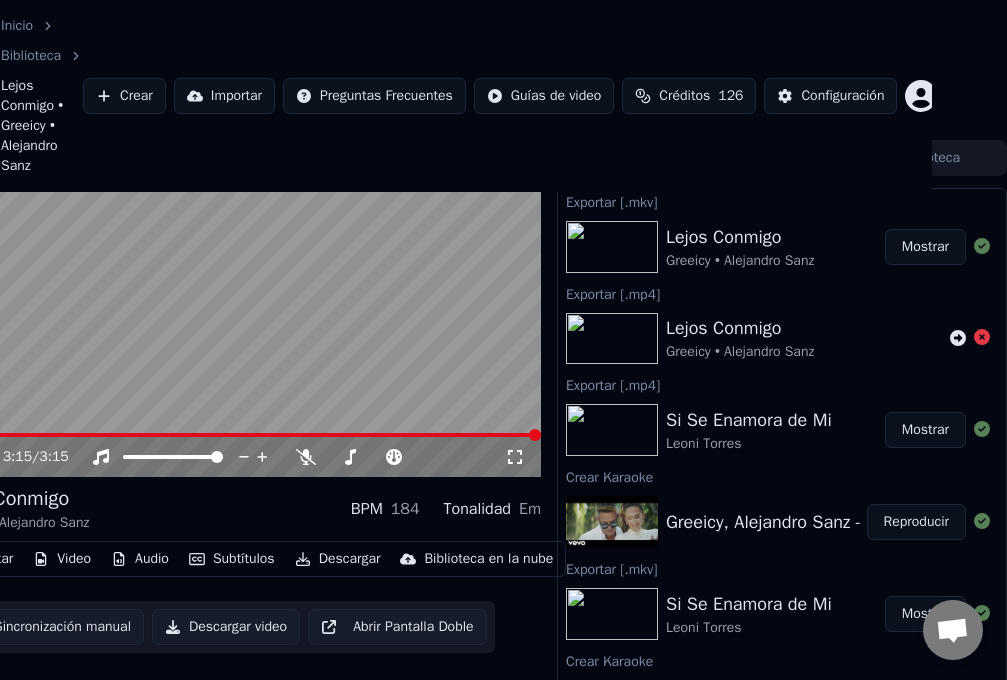 click 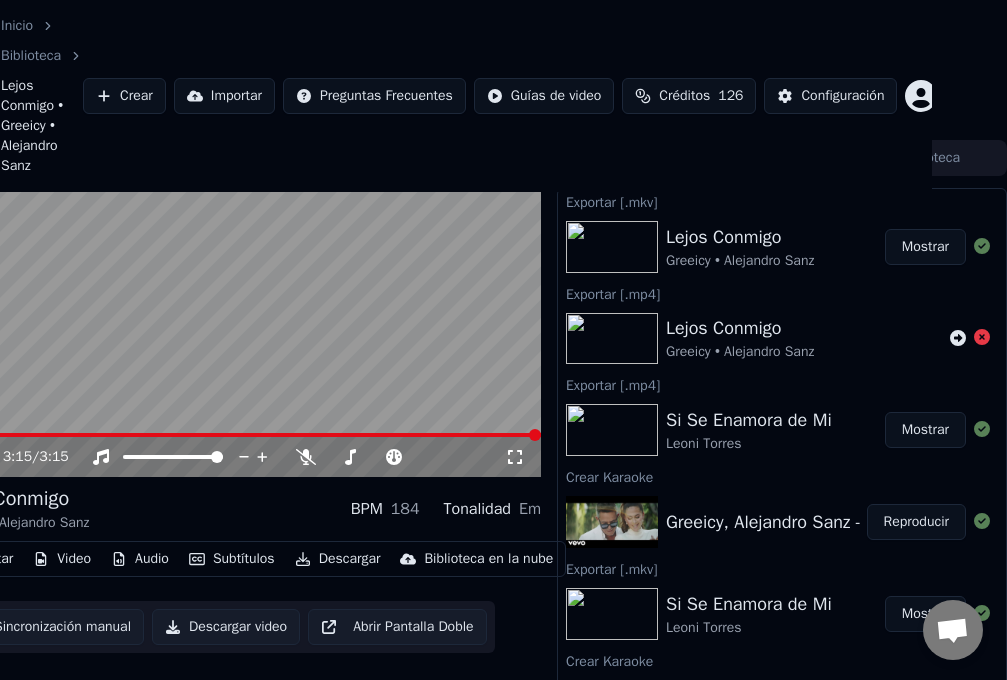 scroll, scrollTop: 152, scrollLeft: 75, axis: both 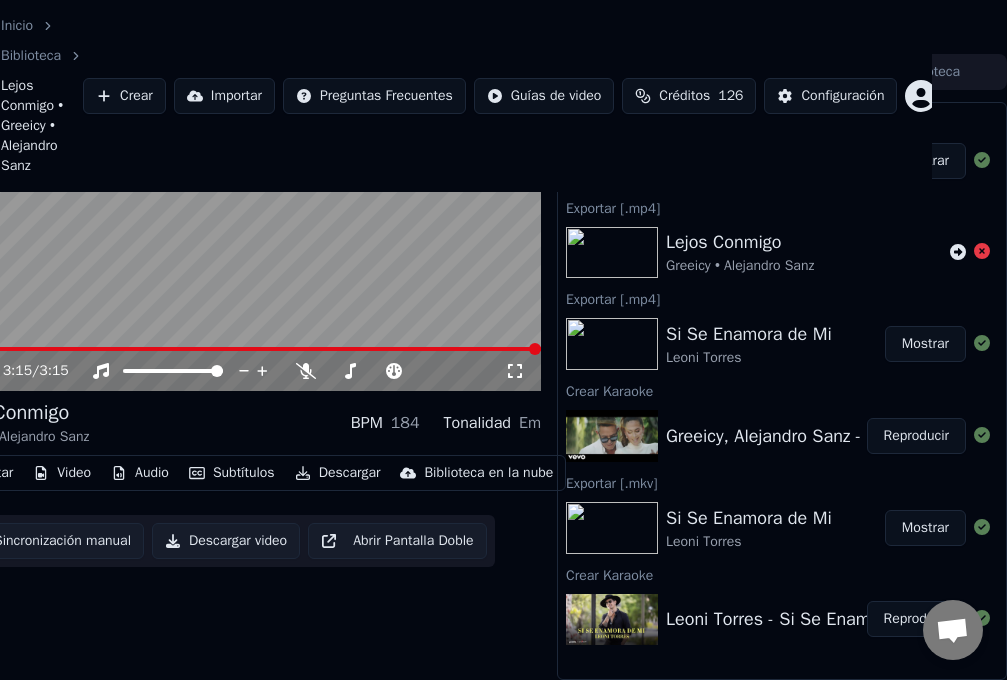 click at bounding box center (612, 620) 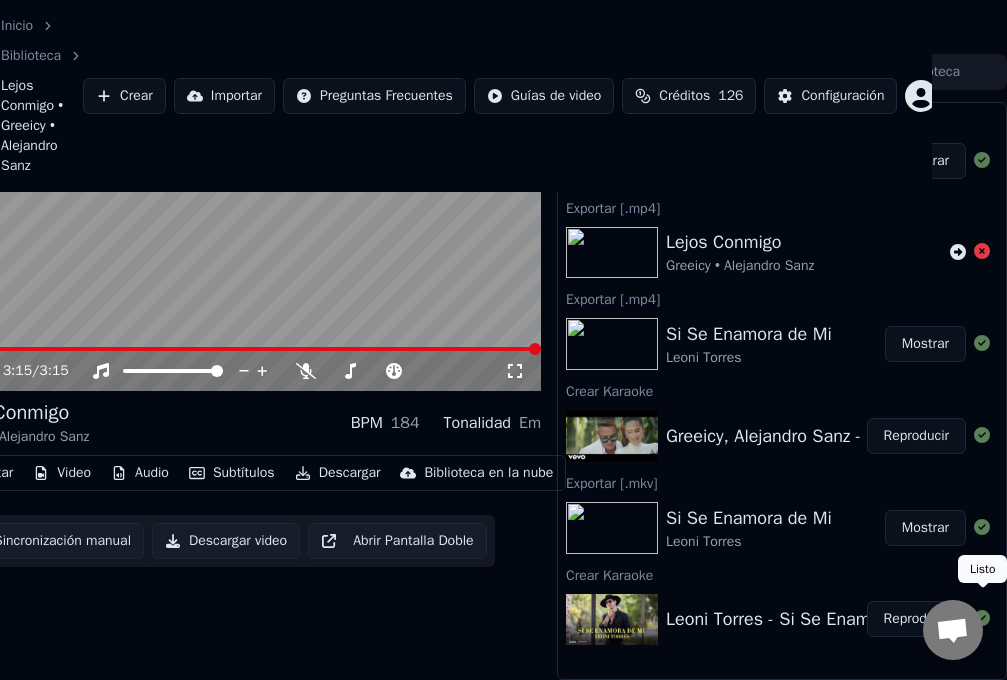 click 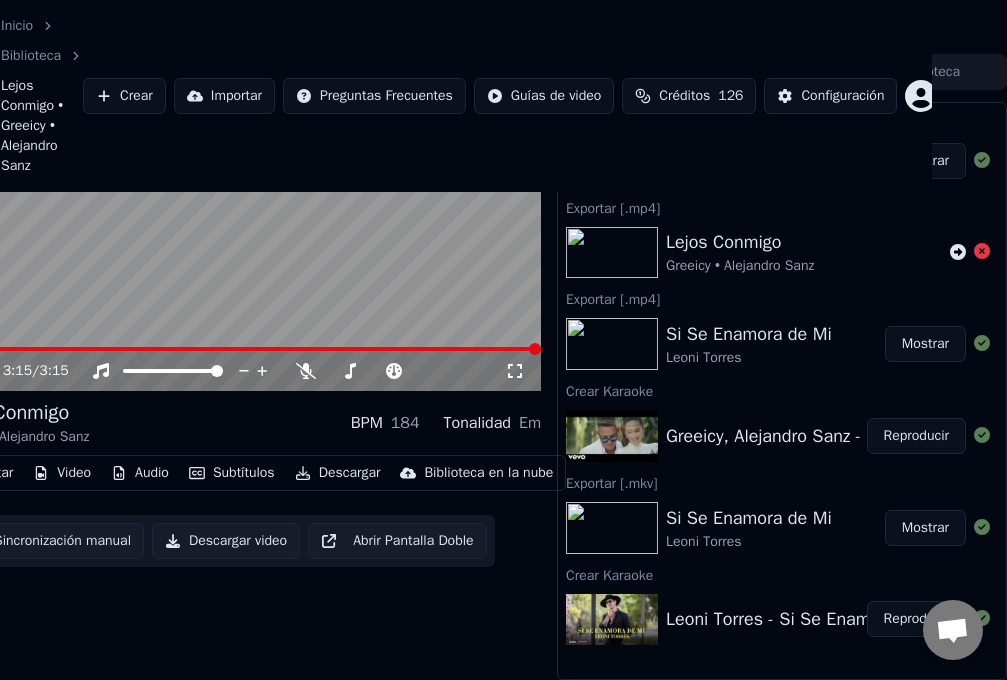 click on "Reproducir" at bounding box center [916, 619] 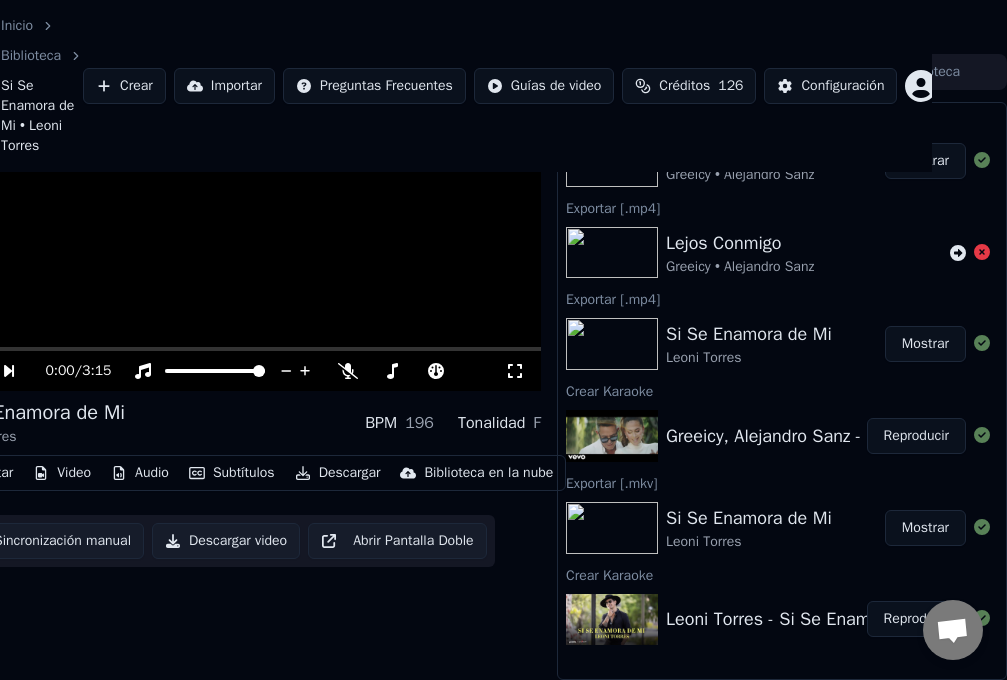 scroll, scrollTop: 132, scrollLeft: 75, axis: both 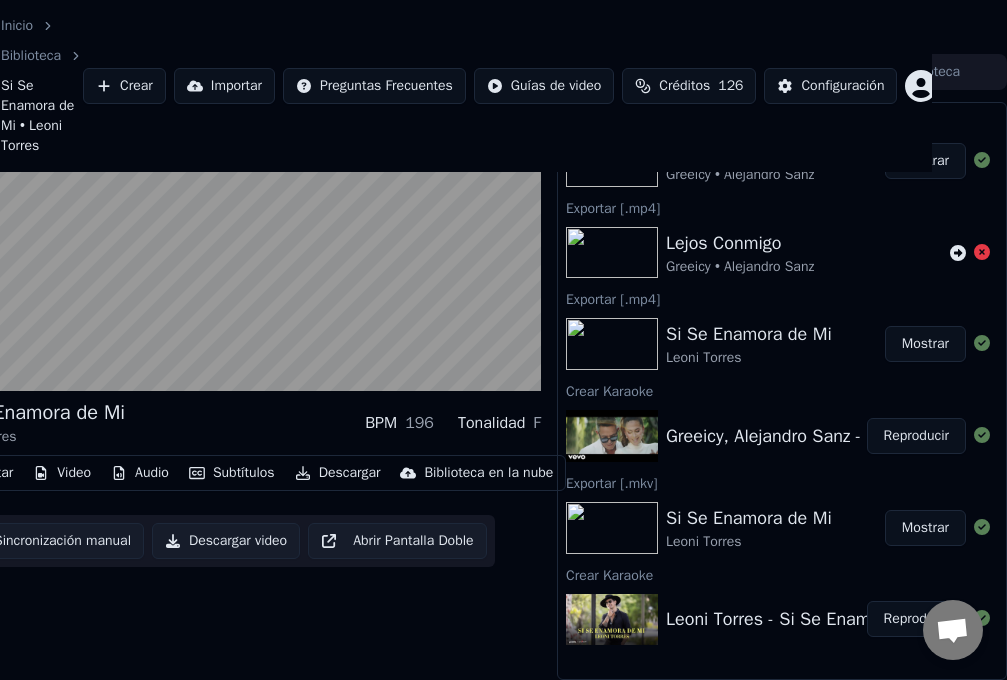click on "Descargar" at bounding box center [338, 473] 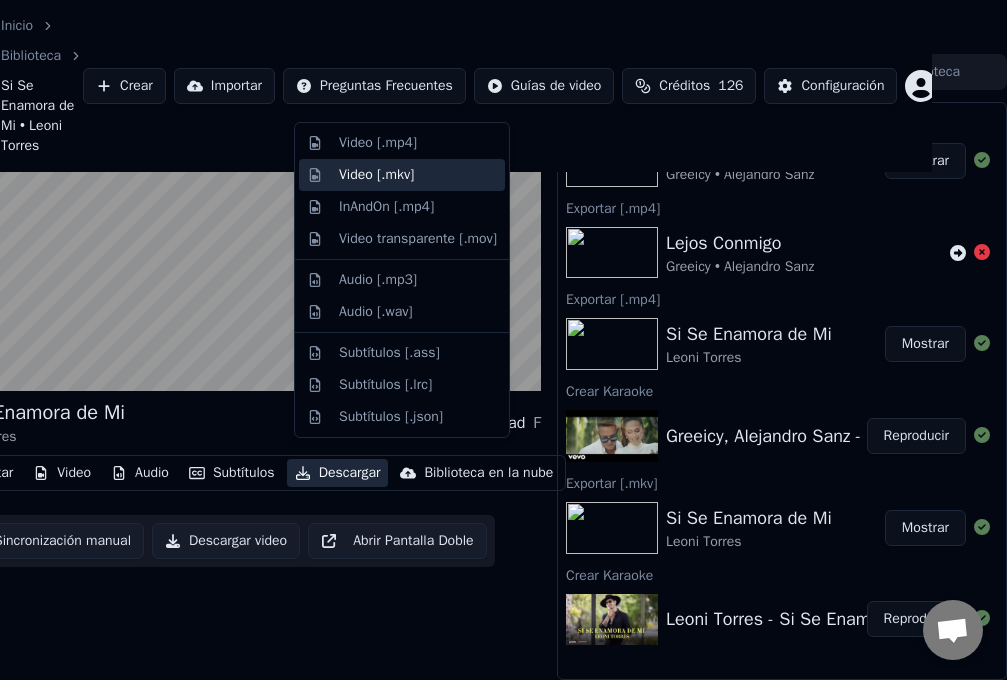 click on "Video [.mkv]" at bounding box center [376, 175] 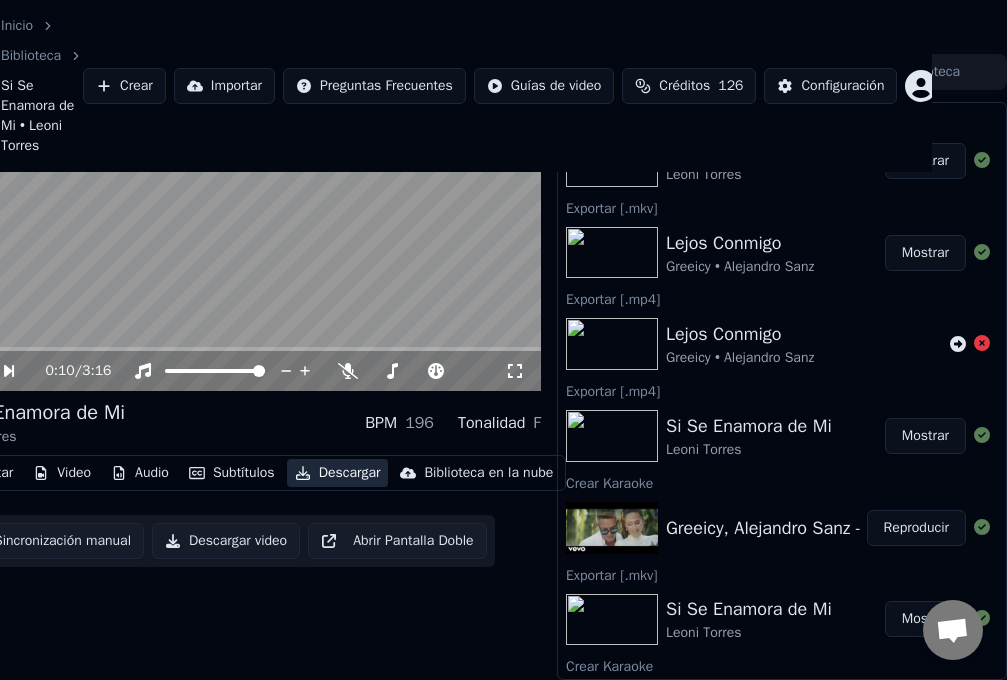 scroll, scrollTop: 0, scrollLeft: 75, axis: horizontal 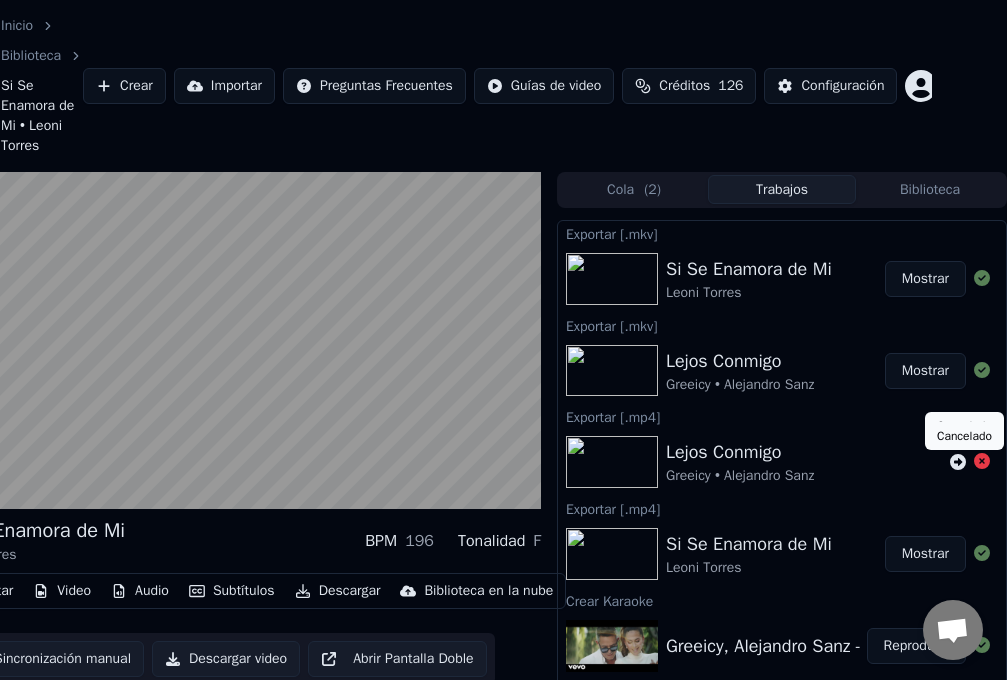 click 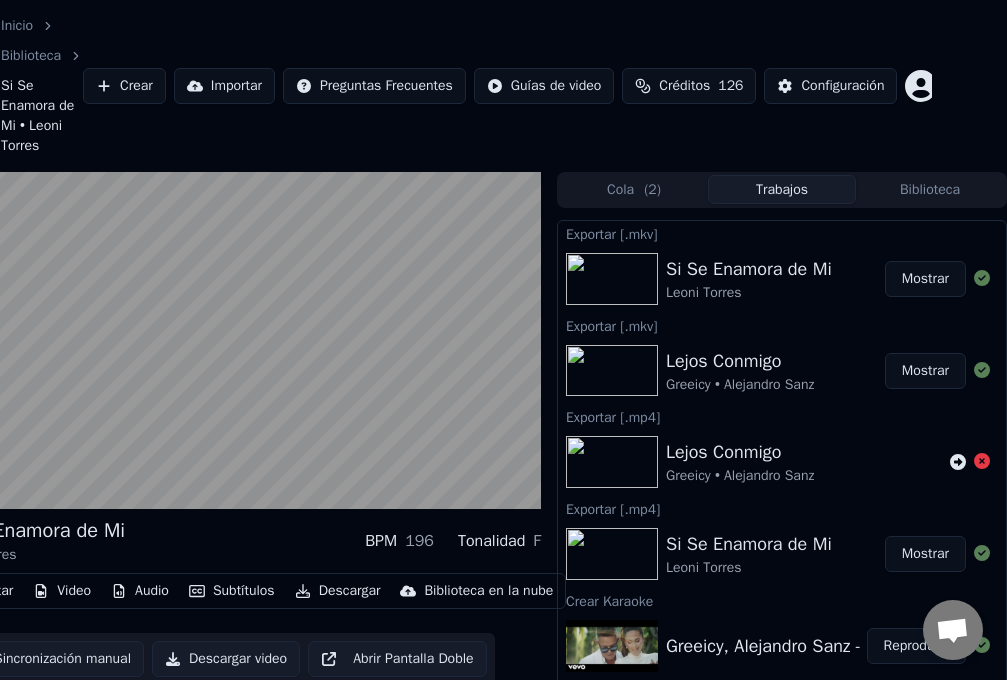 click on "Mostrar" at bounding box center [925, 371] 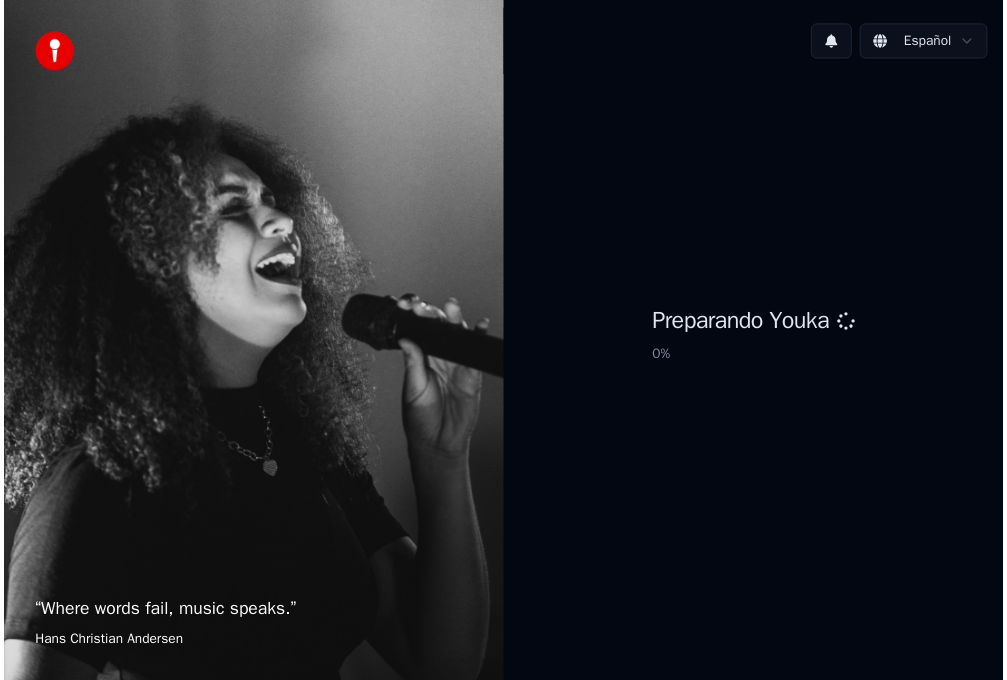 scroll, scrollTop: 0, scrollLeft: 0, axis: both 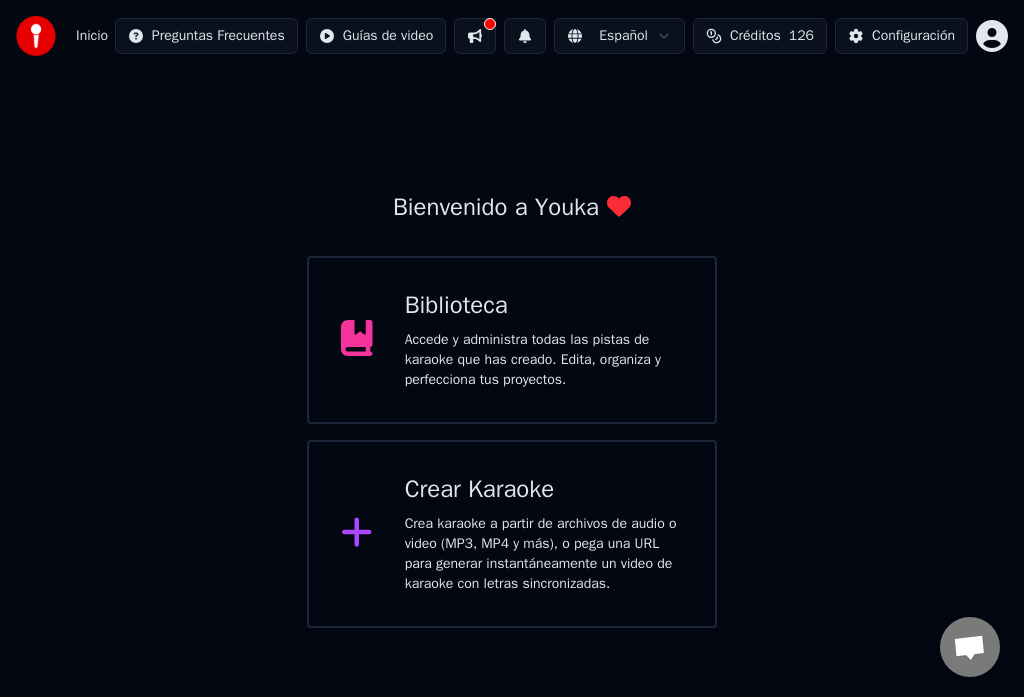 click on "Crear Karaoke" at bounding box center (544, 490) 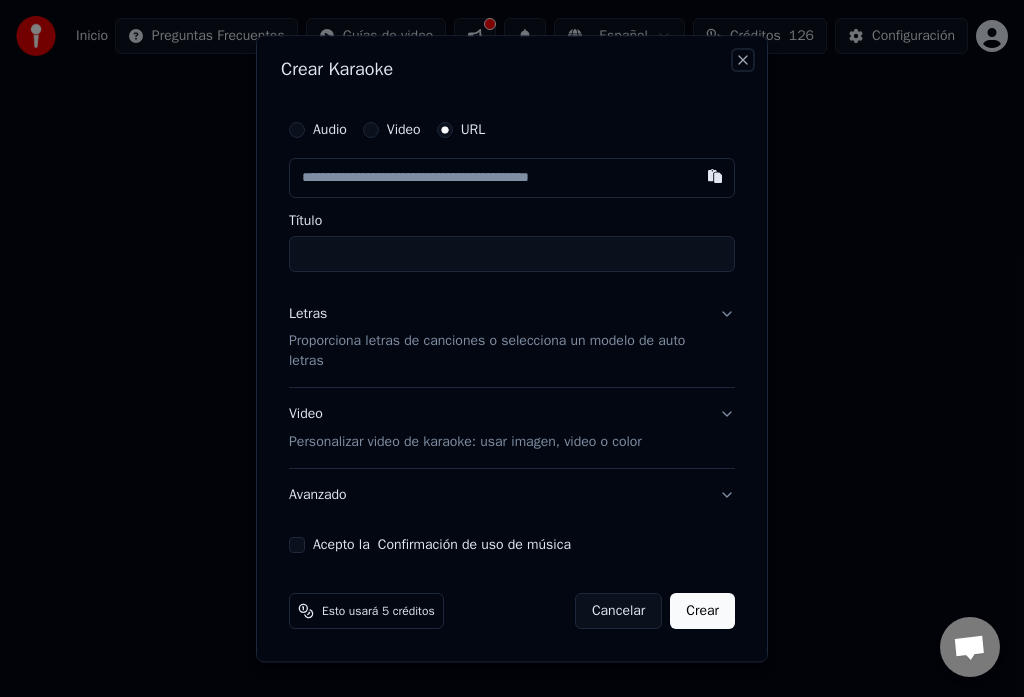 click on "Close" at bounding box center (743, 60) 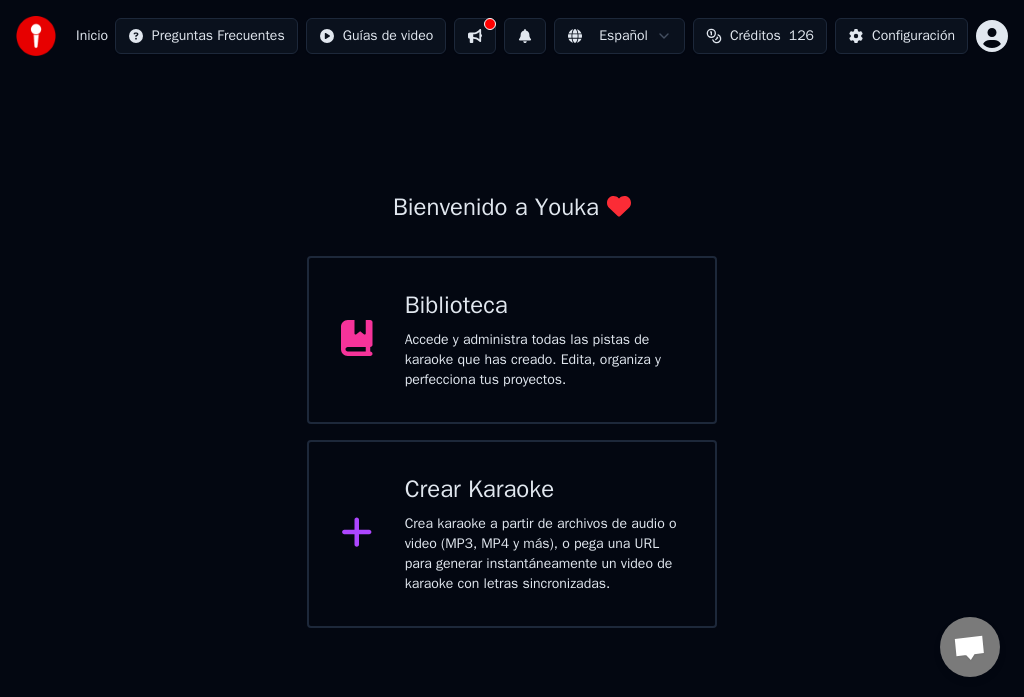 click on "Biblioteca" at bounding box center (544, 306) 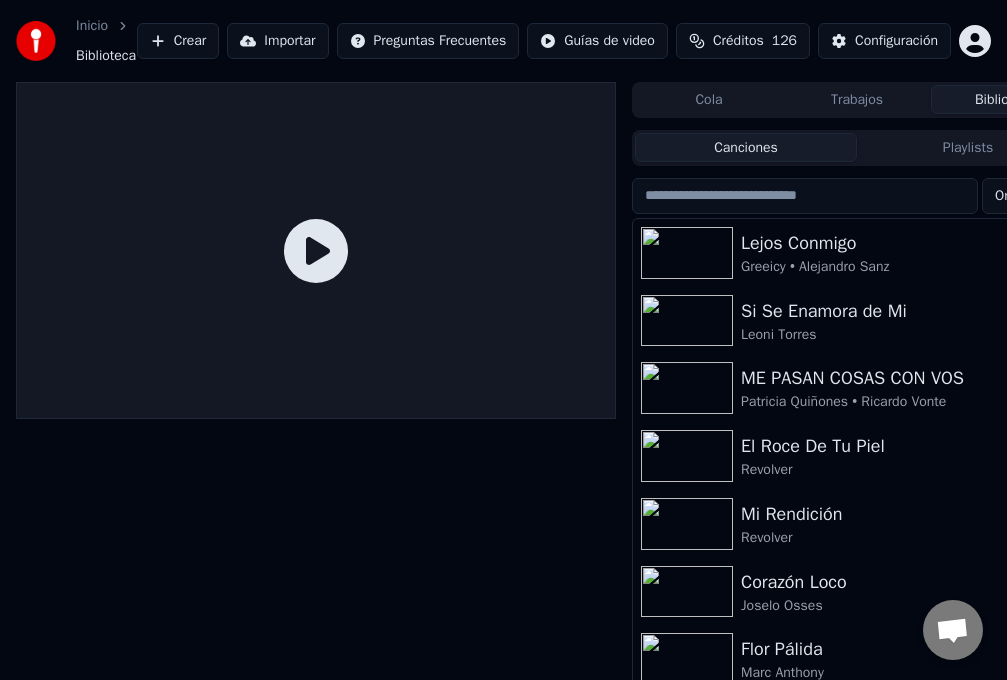 click on "Si Se Enamora de Mi" at bounding box center (897, 311) 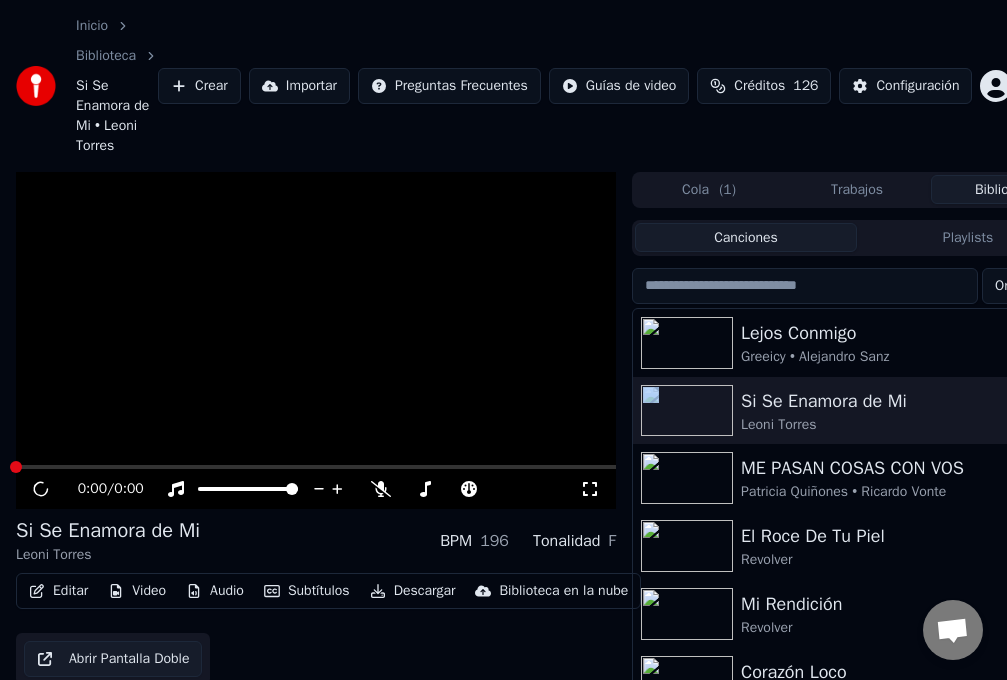 click on "Lejos Conmigo Greeicy • Alejandro Sanz" at bounding box center [857, 343] 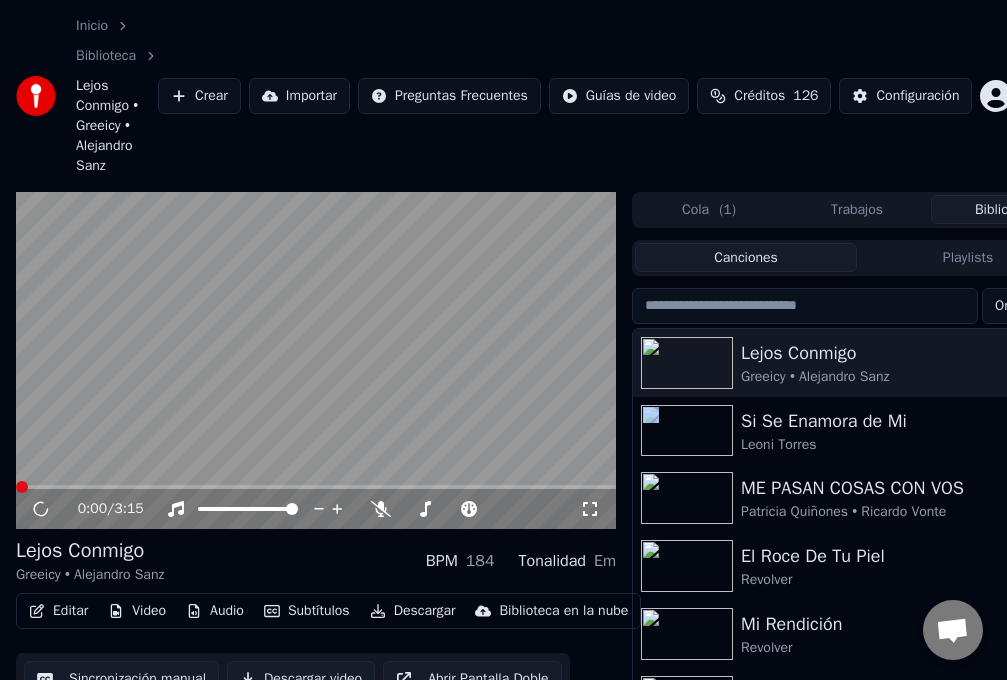 click on "Si Se Enamora de Mi" at bounding box center (897, 421) 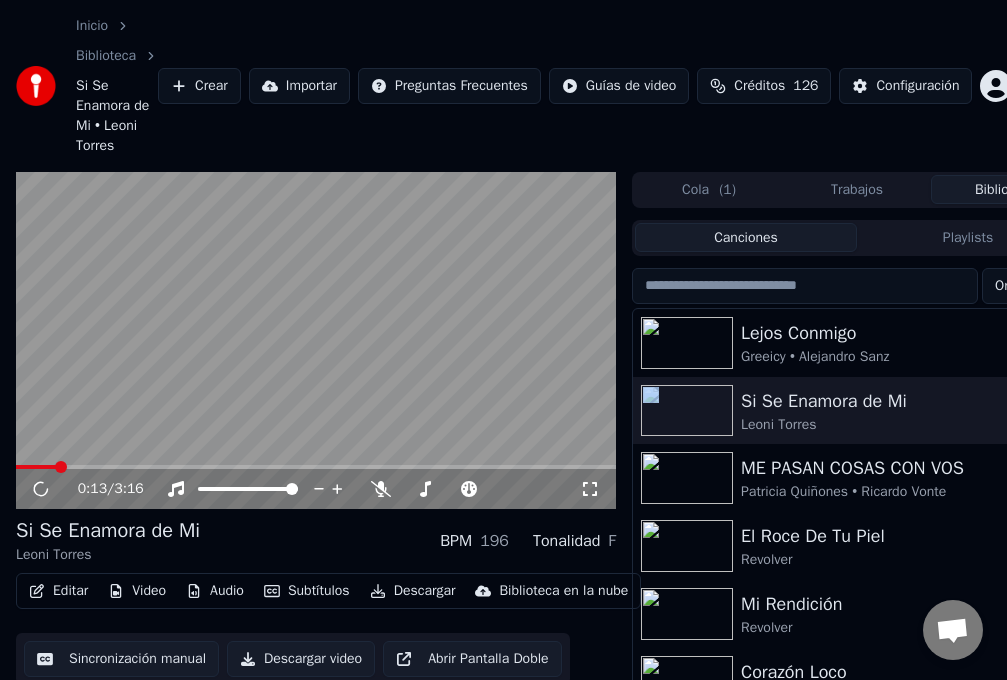 click at bounding box center [61, 467] 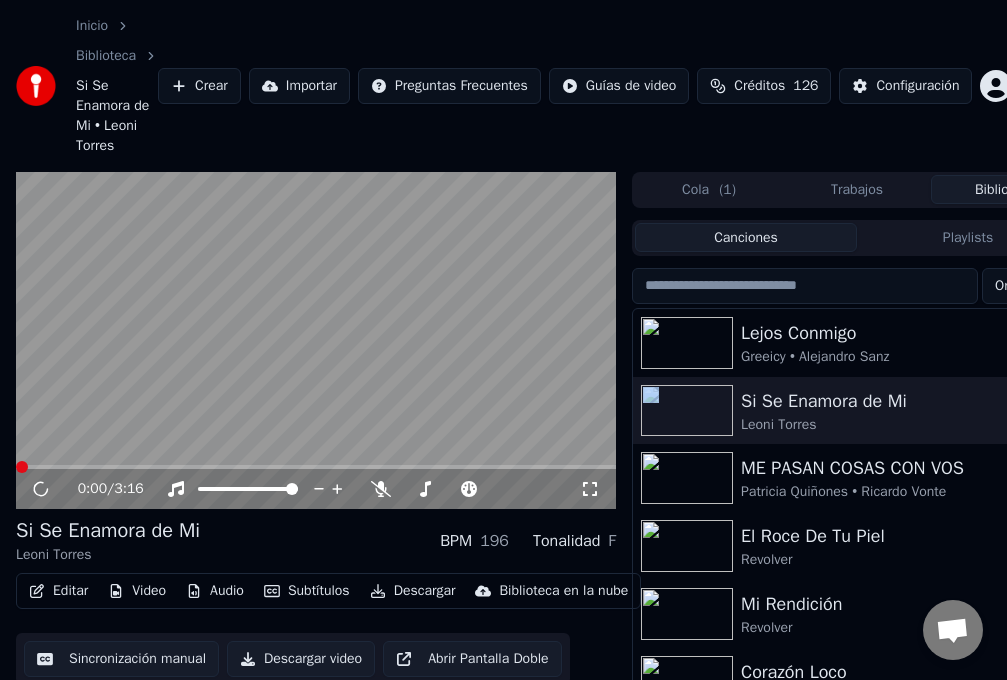 click at bounding box center (22, 467) 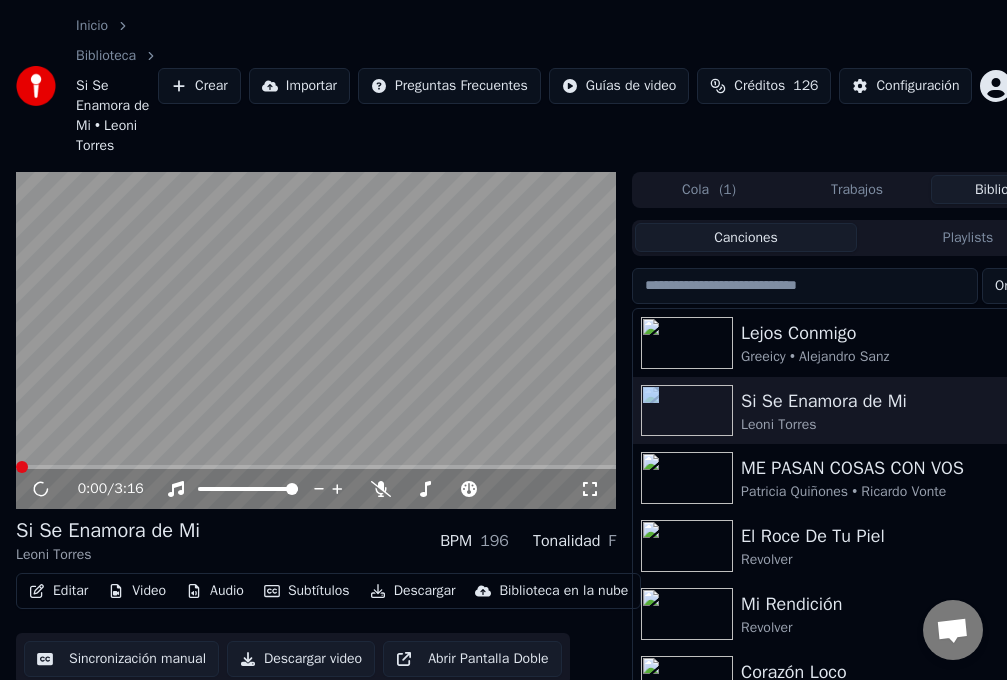 click at bounding box center [316, 341] 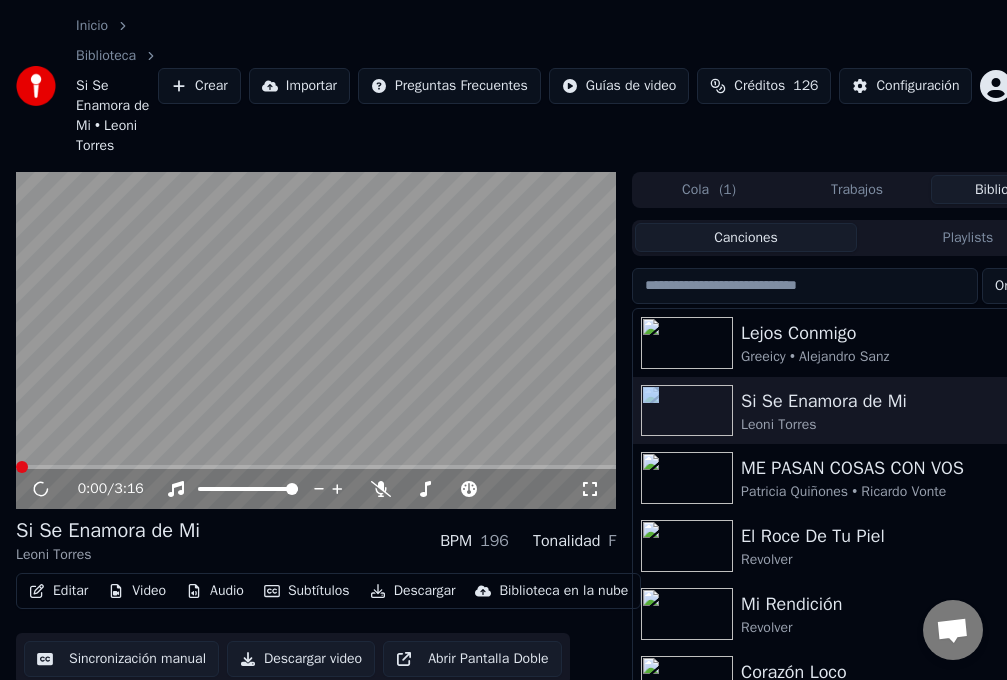 click on "Descargar" at bounding box center [413, 591] 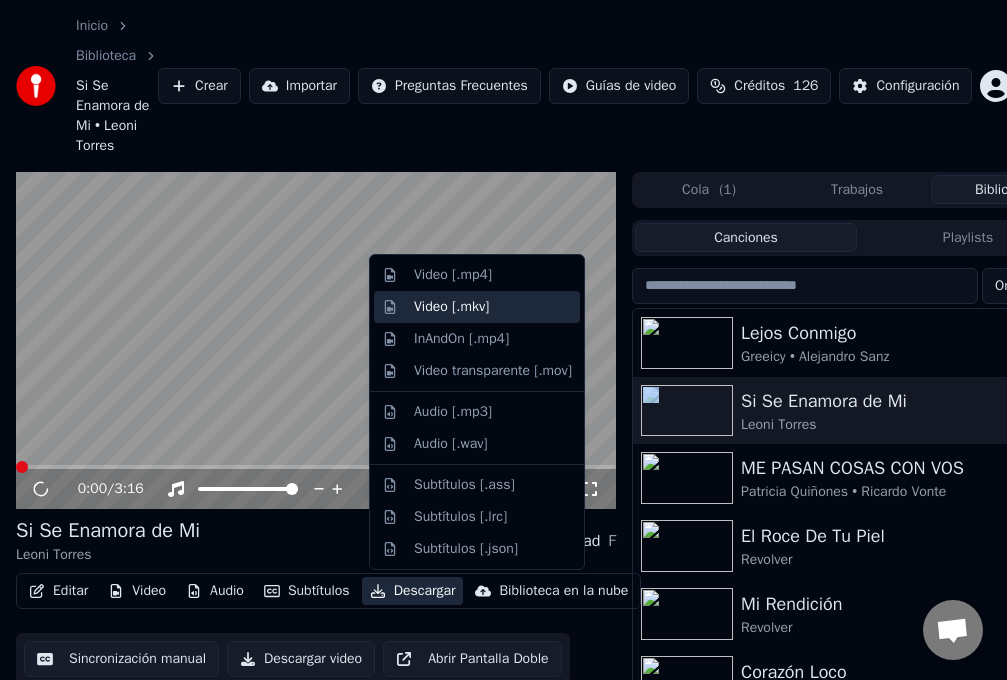click on "Video [.mkv]" at bounding box center [451, 307] 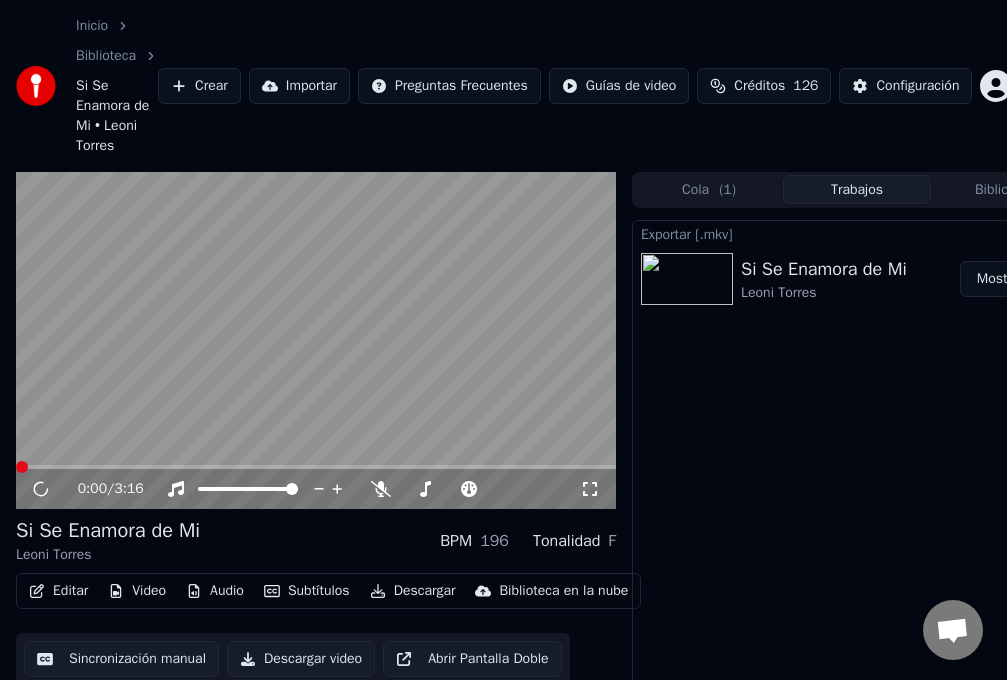 click on "Si Se Enamora de Mi" at bounding box center [824, 269] 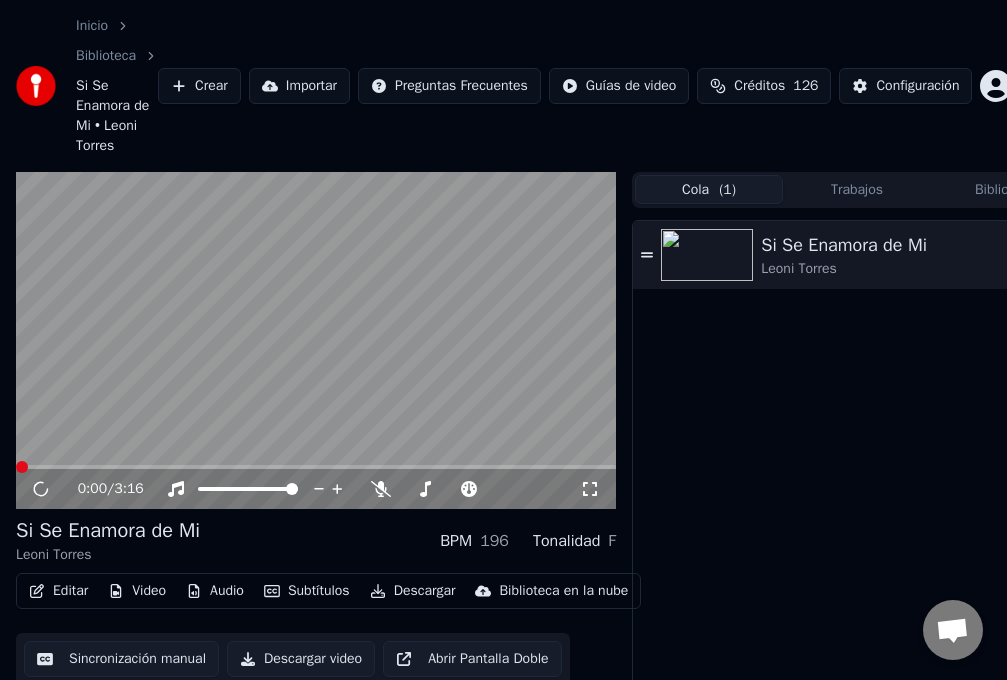 click on "Cola ( 1 )" at bounding box center (709, 189) 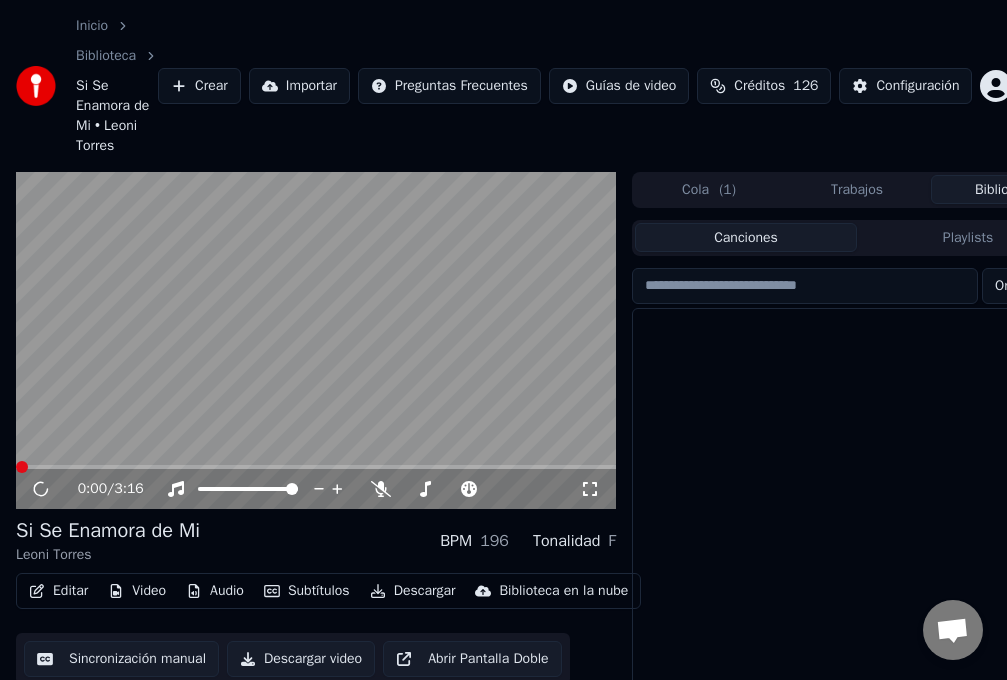 click on "Biblioteca" at bounding box center (1005, 189) 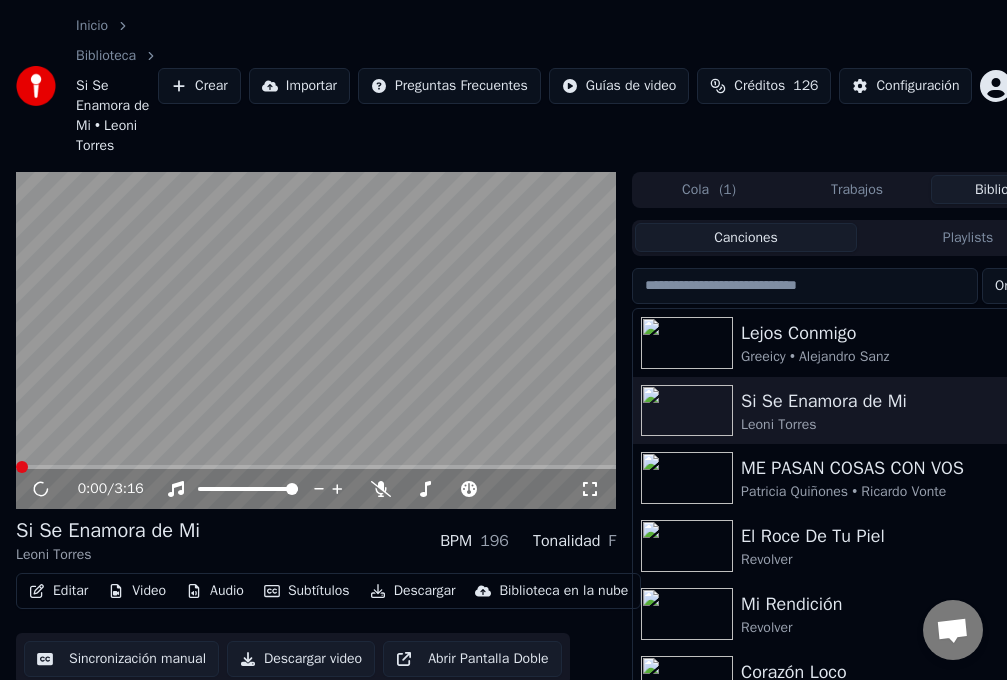 click on "Lejos Conmigo" at bounding box center [897, 333] 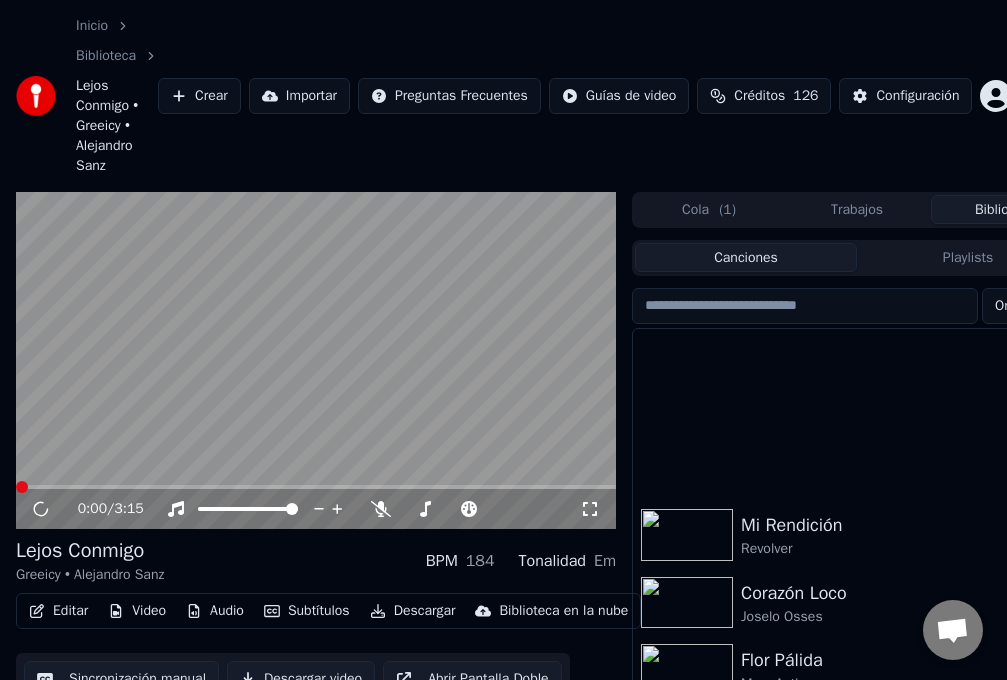 scroll, scrollTop: 0, scrollLeft: 0, axis: both 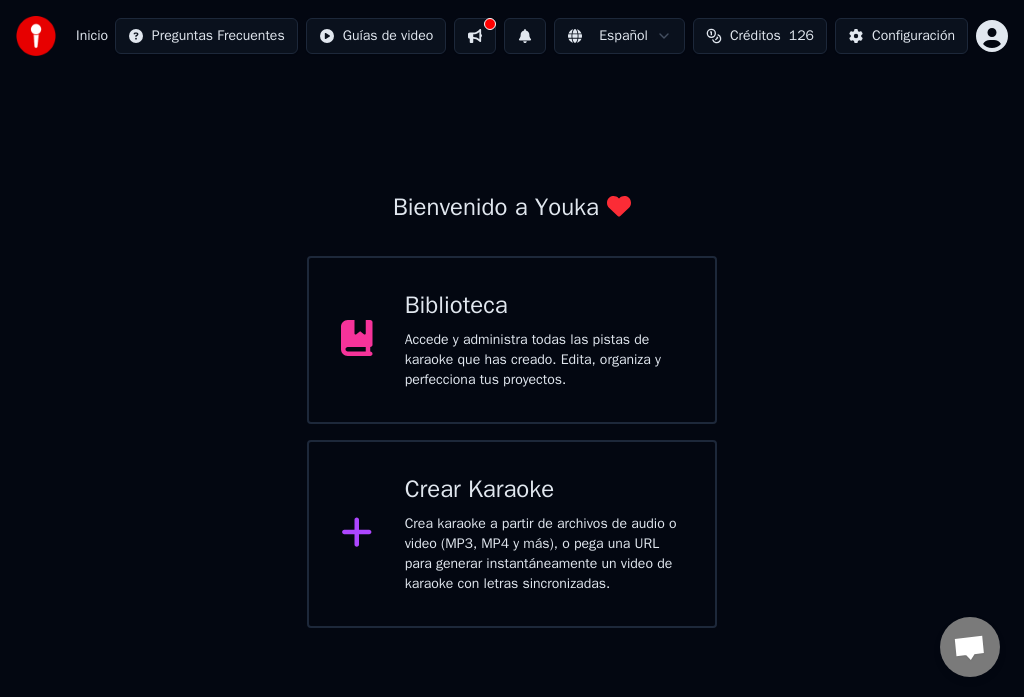 click on "Accede y administra todas las pistas de karaoke que has creado. Edita, organiza y perfecciona tus proyectos." at bounding box center (544, 360) 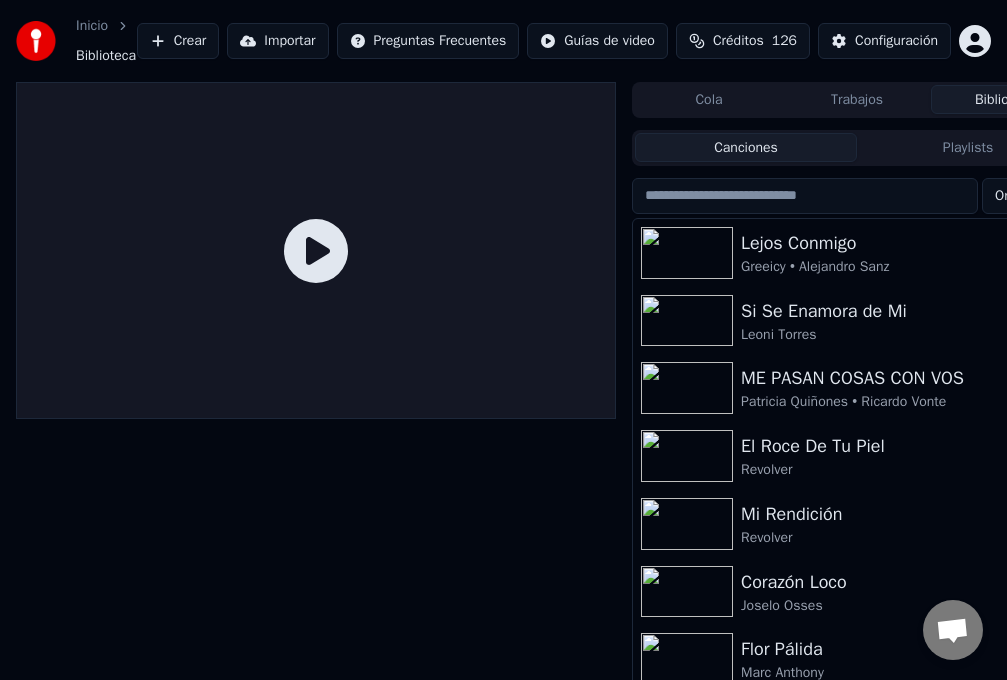 click at bounding box center (687, 321) 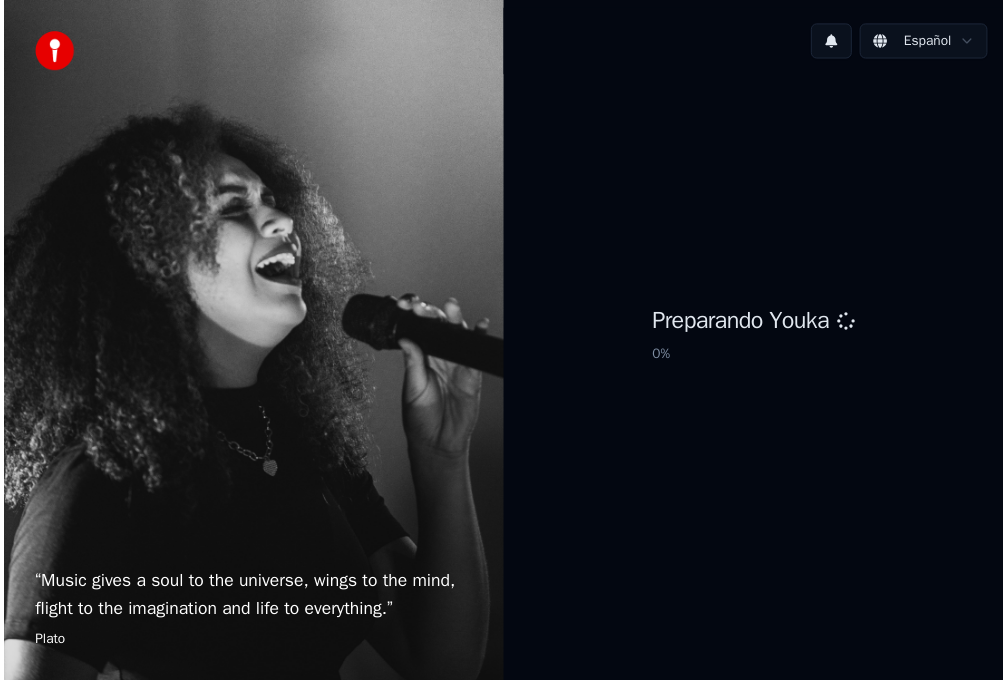 scroll, scrollTop: 0, scrollLeft: 0, axis: both 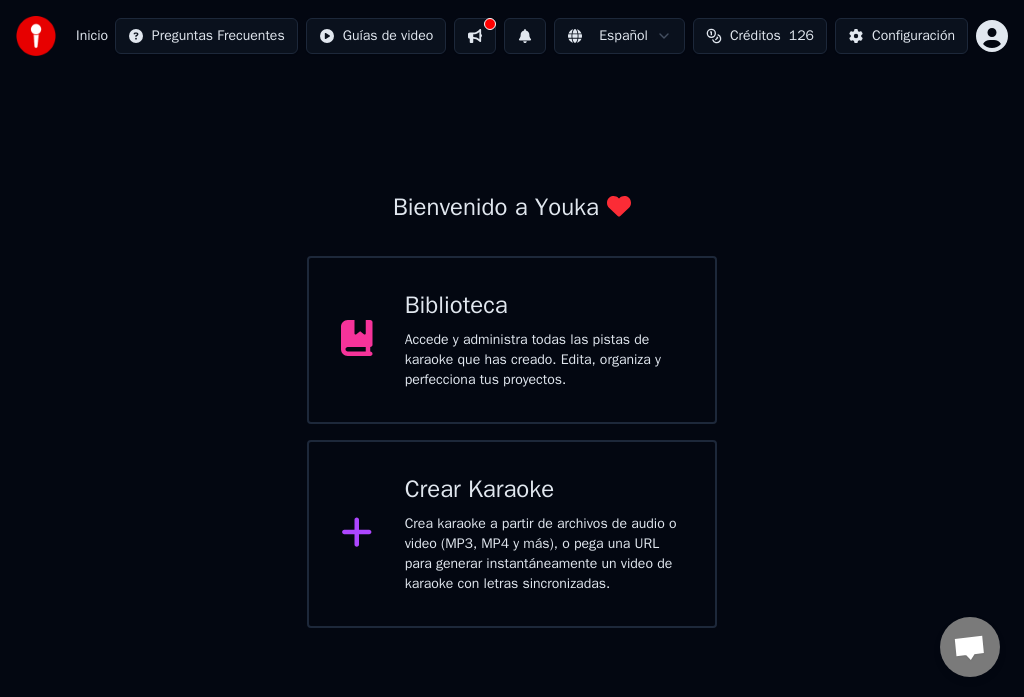 click on "Accede y administra todas las pistas de karaoke que has creado. Edita, organiza y perfecciona tus proyectos." at bounding box center [544, 360] 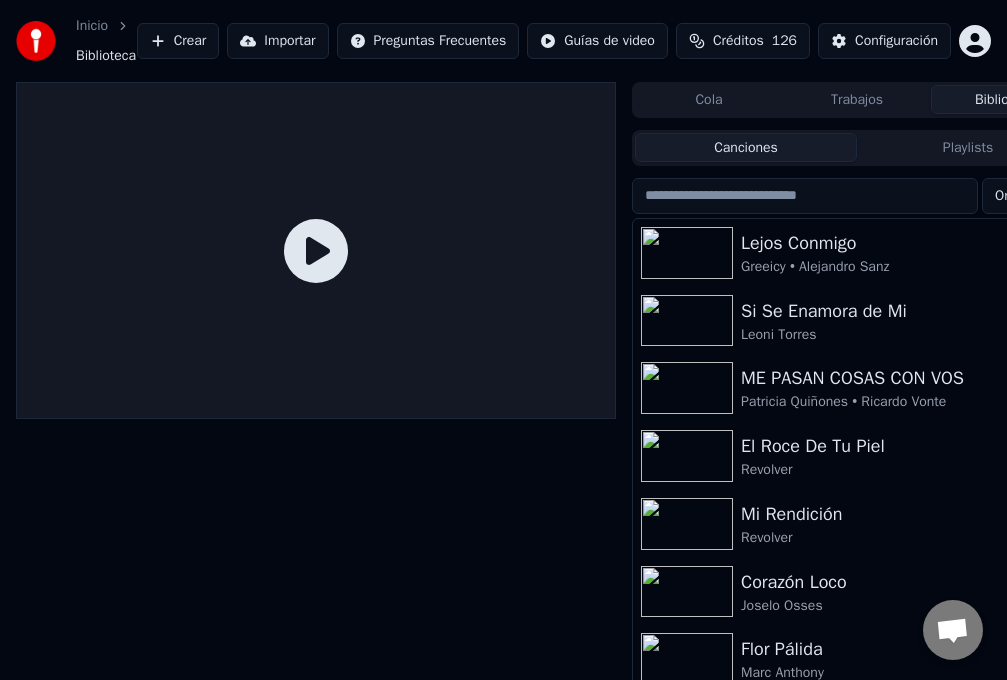 click on "Lejos Conmigo" at bounding box center [897, 243] 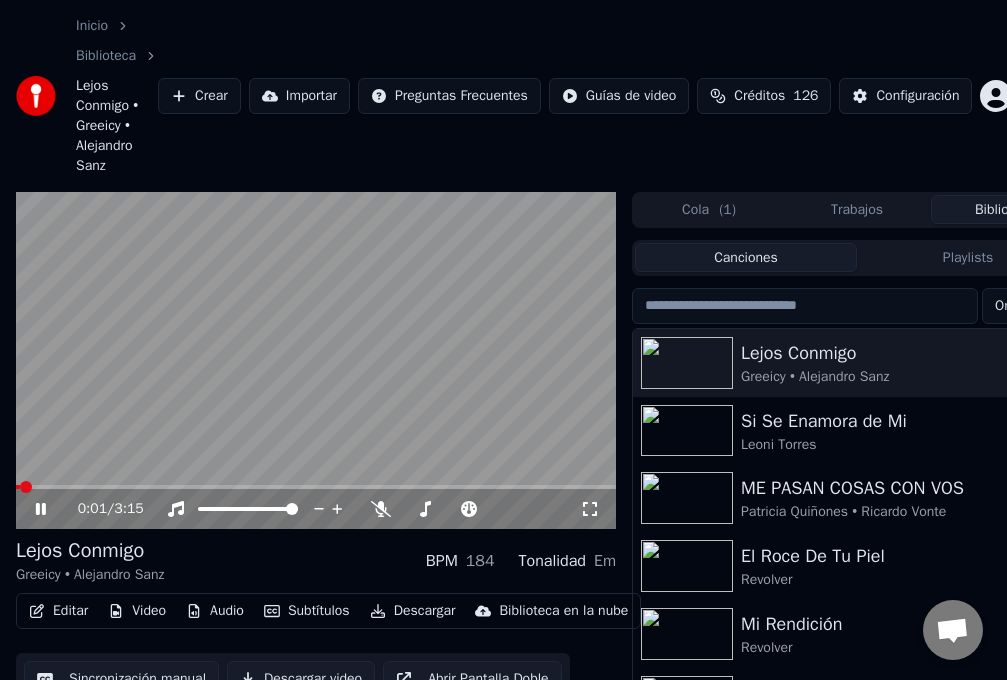 scroll, scrollTop: 100, scrollLeft: 0, axis: vertical 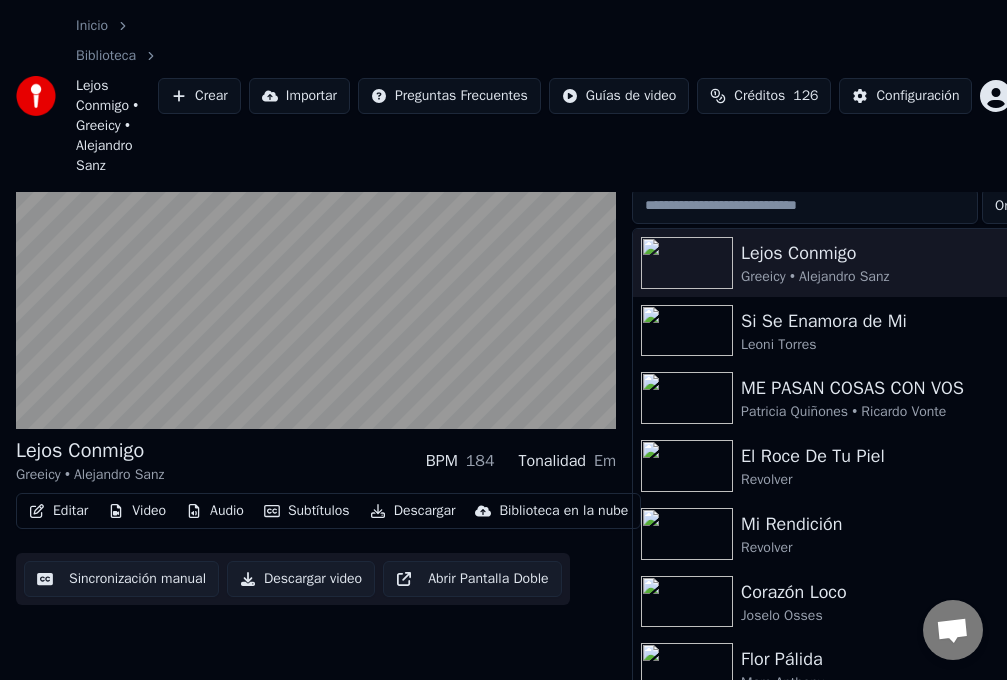 click on "Descargar video" at bounding box center [301, 579] 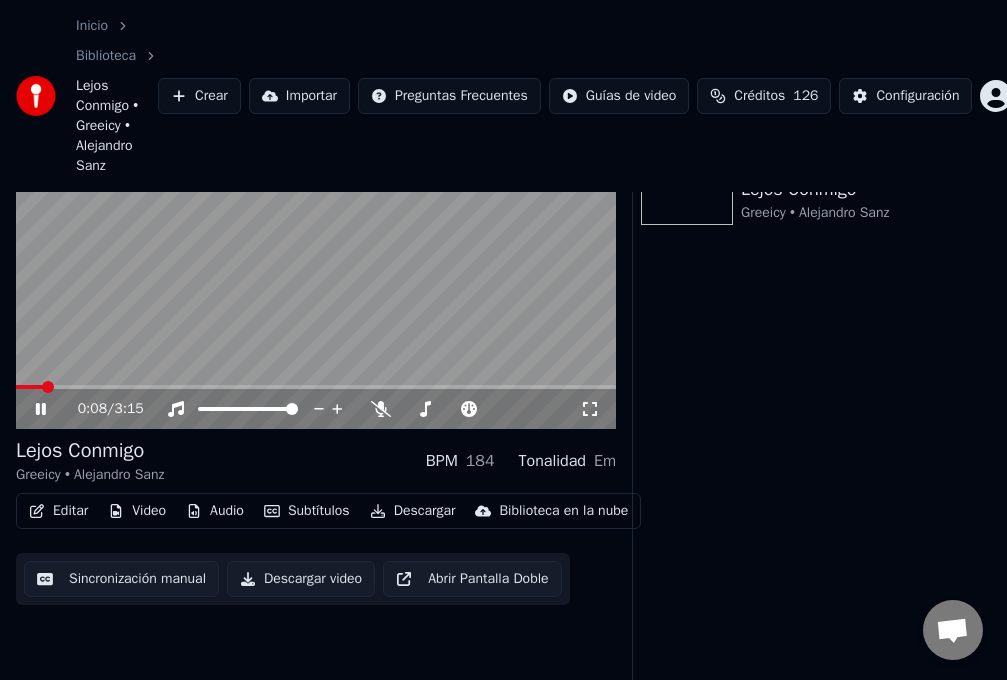 scroll, scrollTop: 0, scrollLeft: 0, axis: both 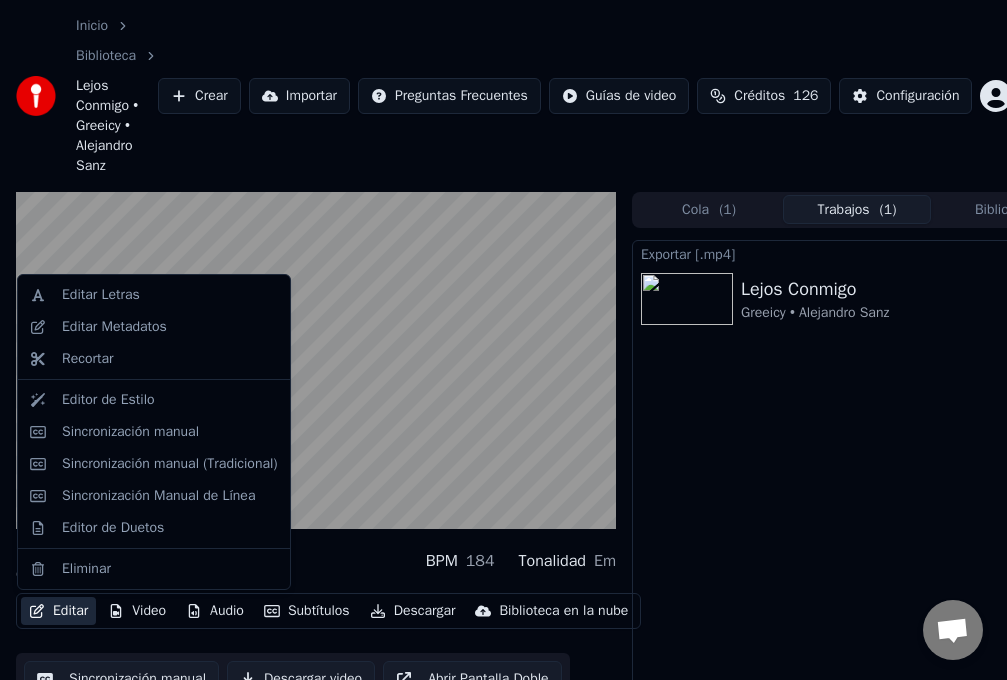 click on "Editar" at bounding box center (58, 611) 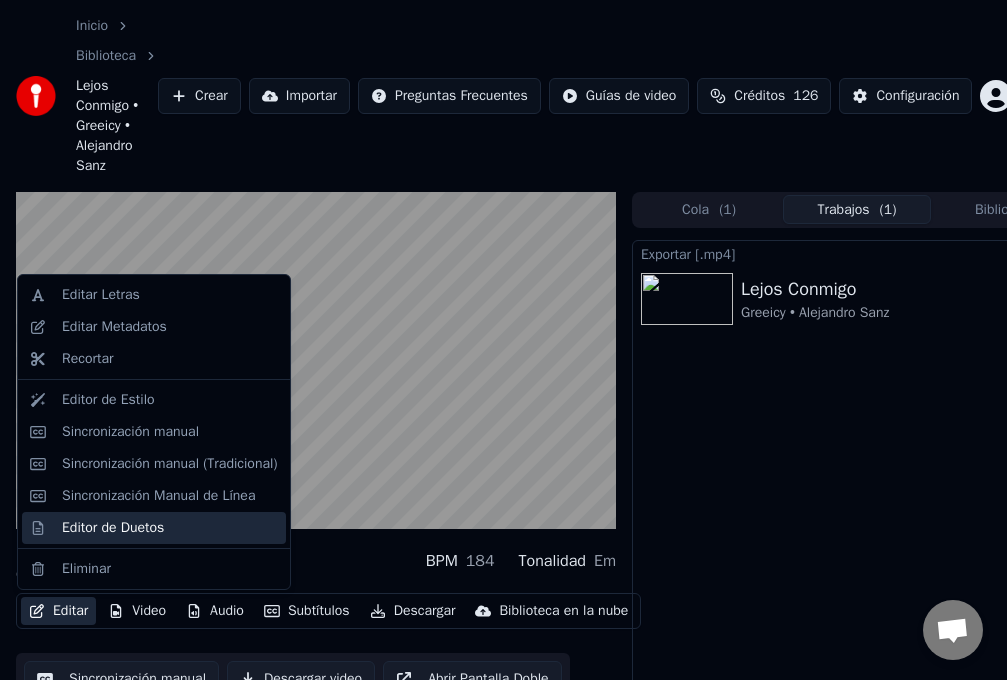 click on "Editor de Duetos" at bounding box center (154, 528) 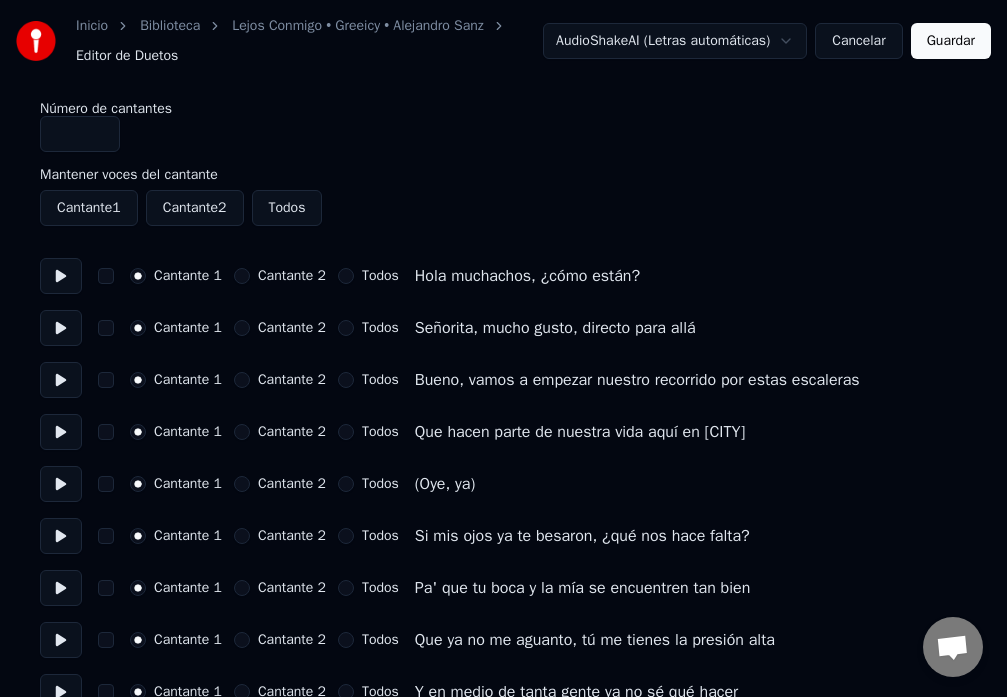 click on "Cancelar" at bounding box center (858, 41) 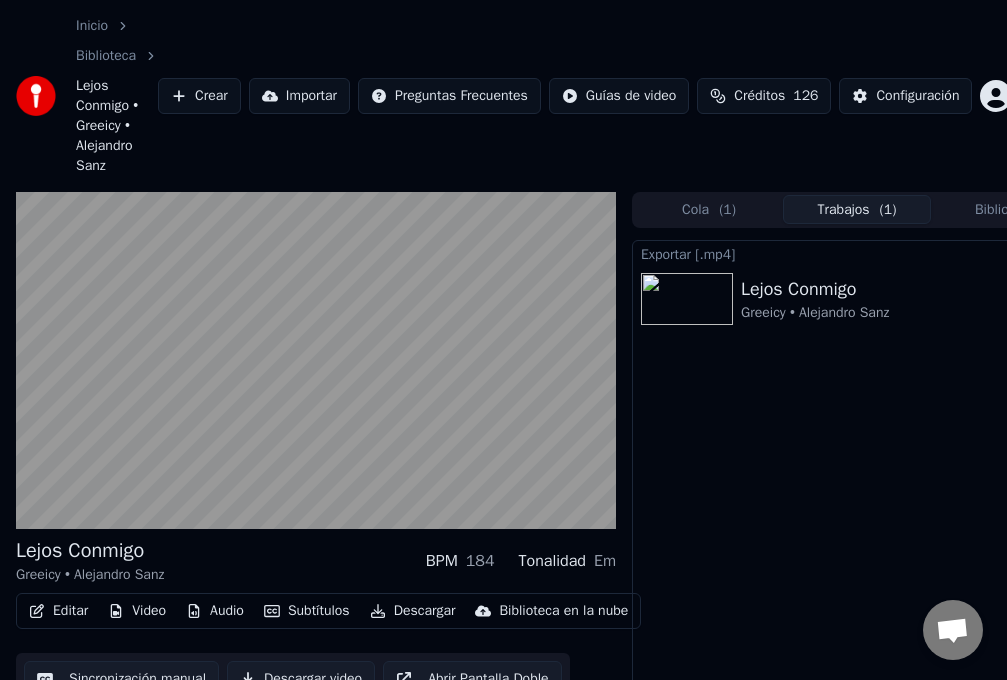 drag, startPoint x: 679, startPoint y: 614, endPoint x: 665, endPoint y: 647, distance: 35.846897 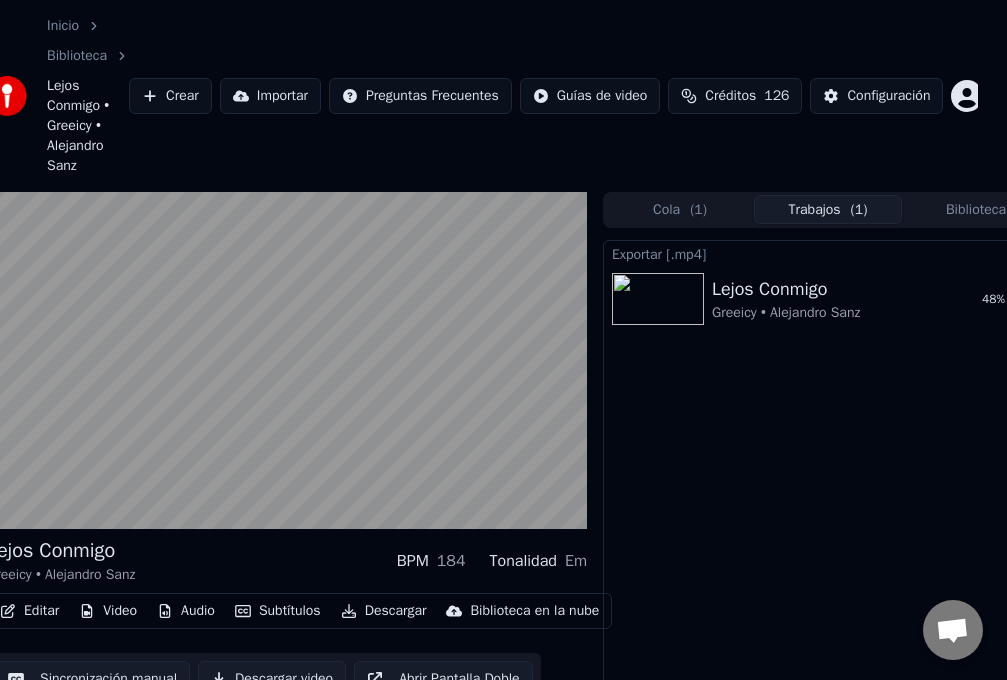 scroll, scrollTop: 0, scrollLeft: 75, axis: horizontal 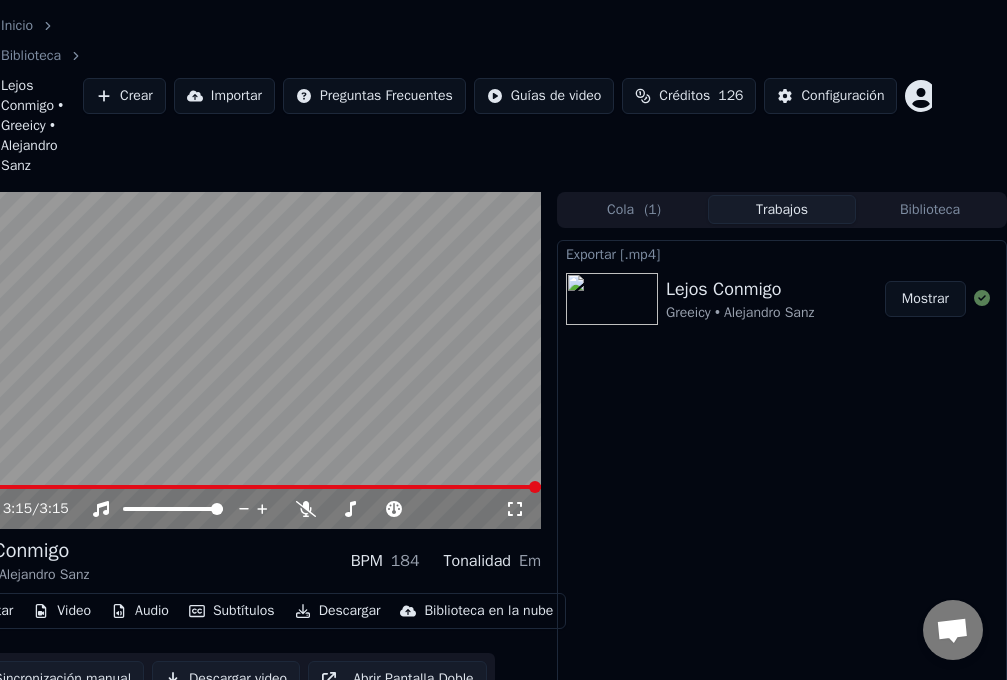 click on "Mostrar" at bounding box center [925, 299] 